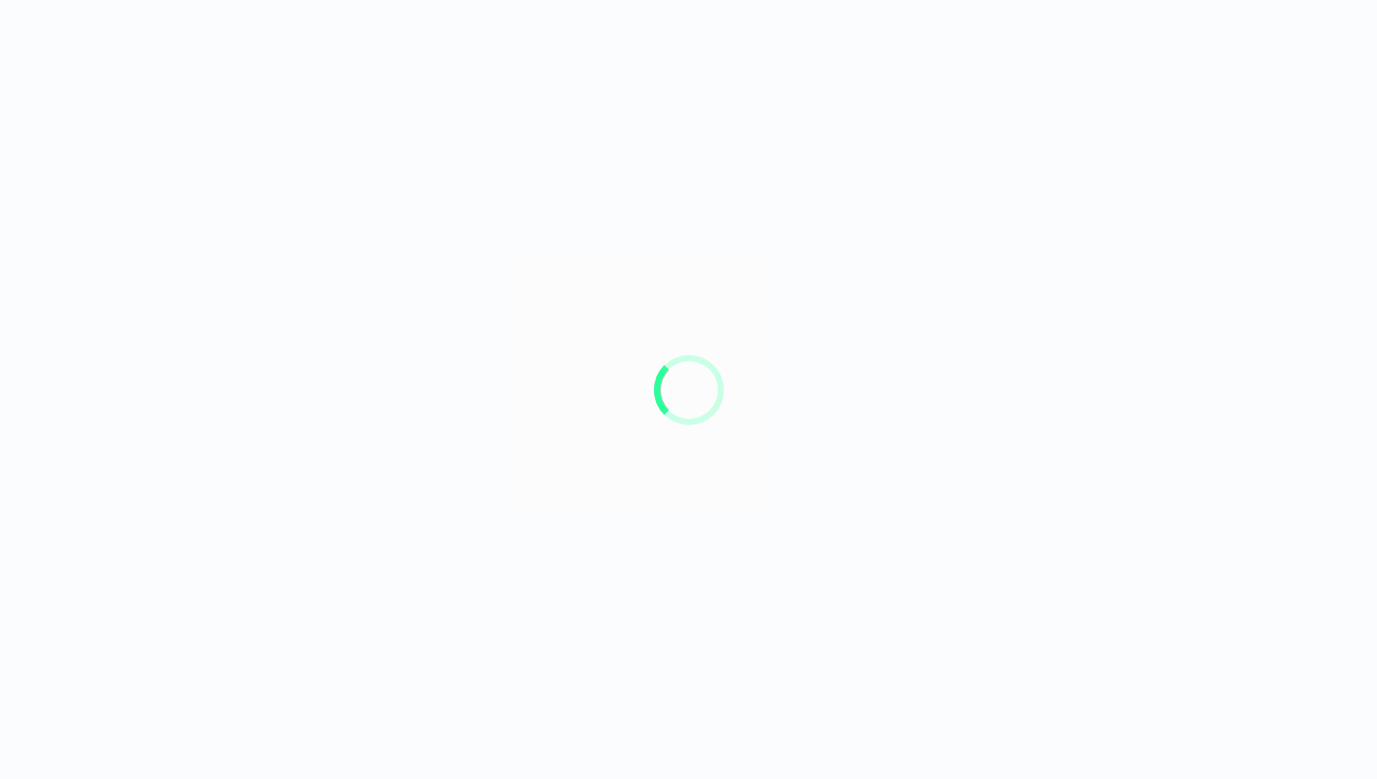 scroll, scrollTop: 0, scrollLeft: 0, axis: both 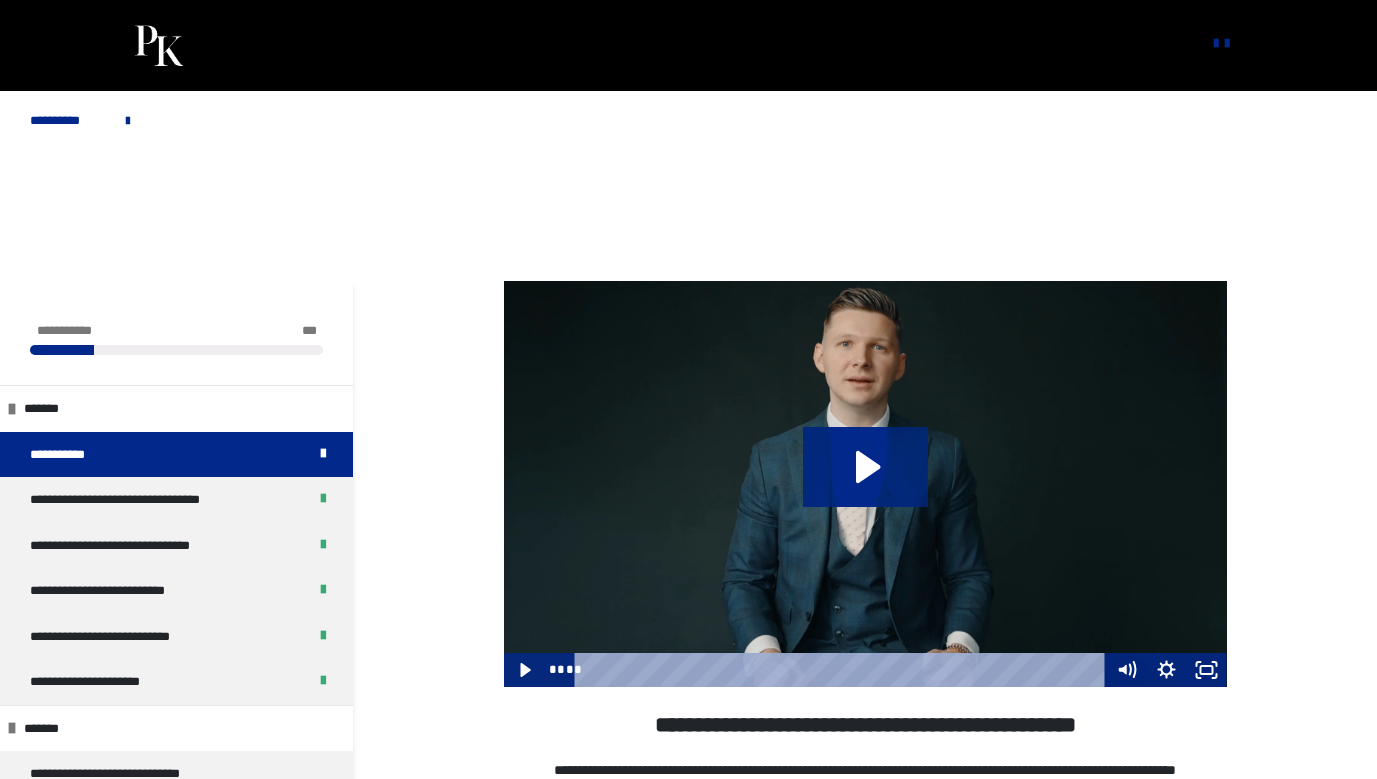 click on "**********" at bounding box center [176, 682] 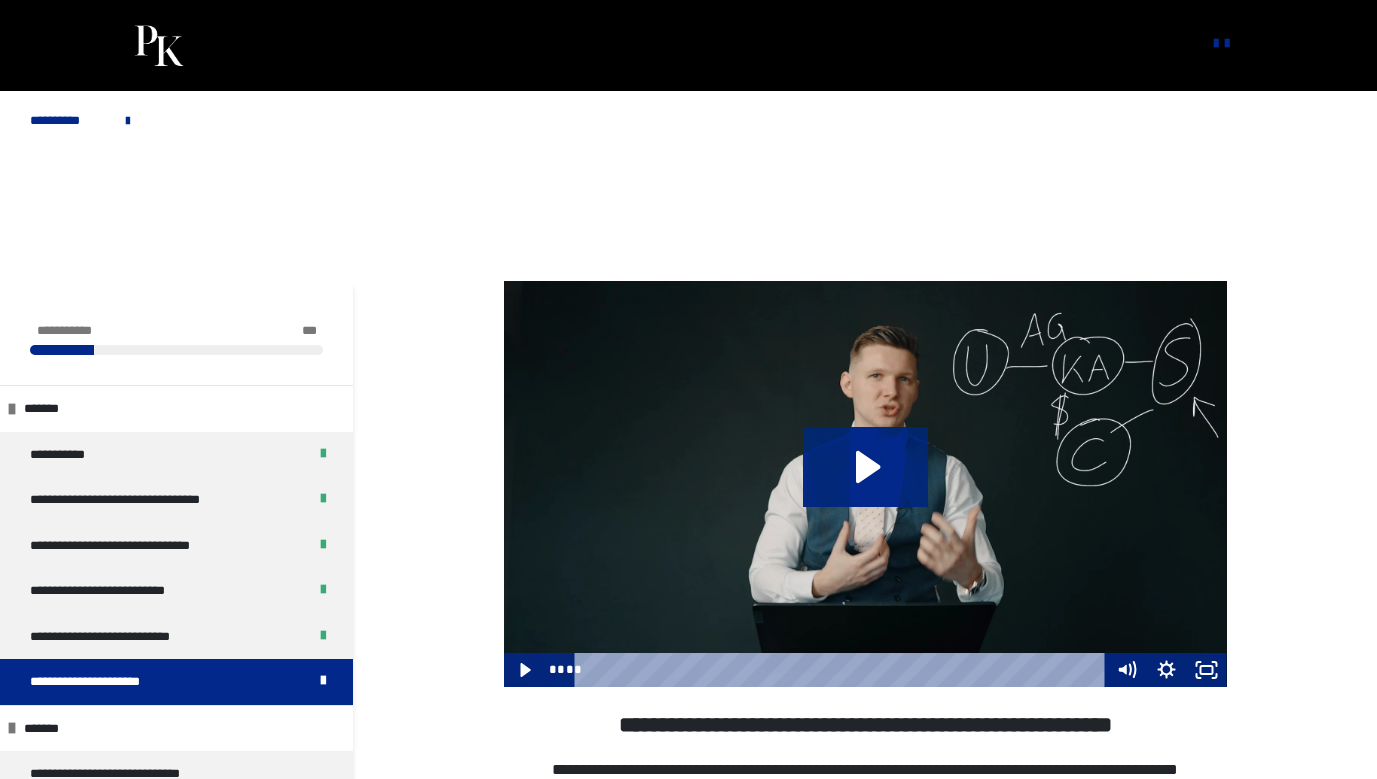 click 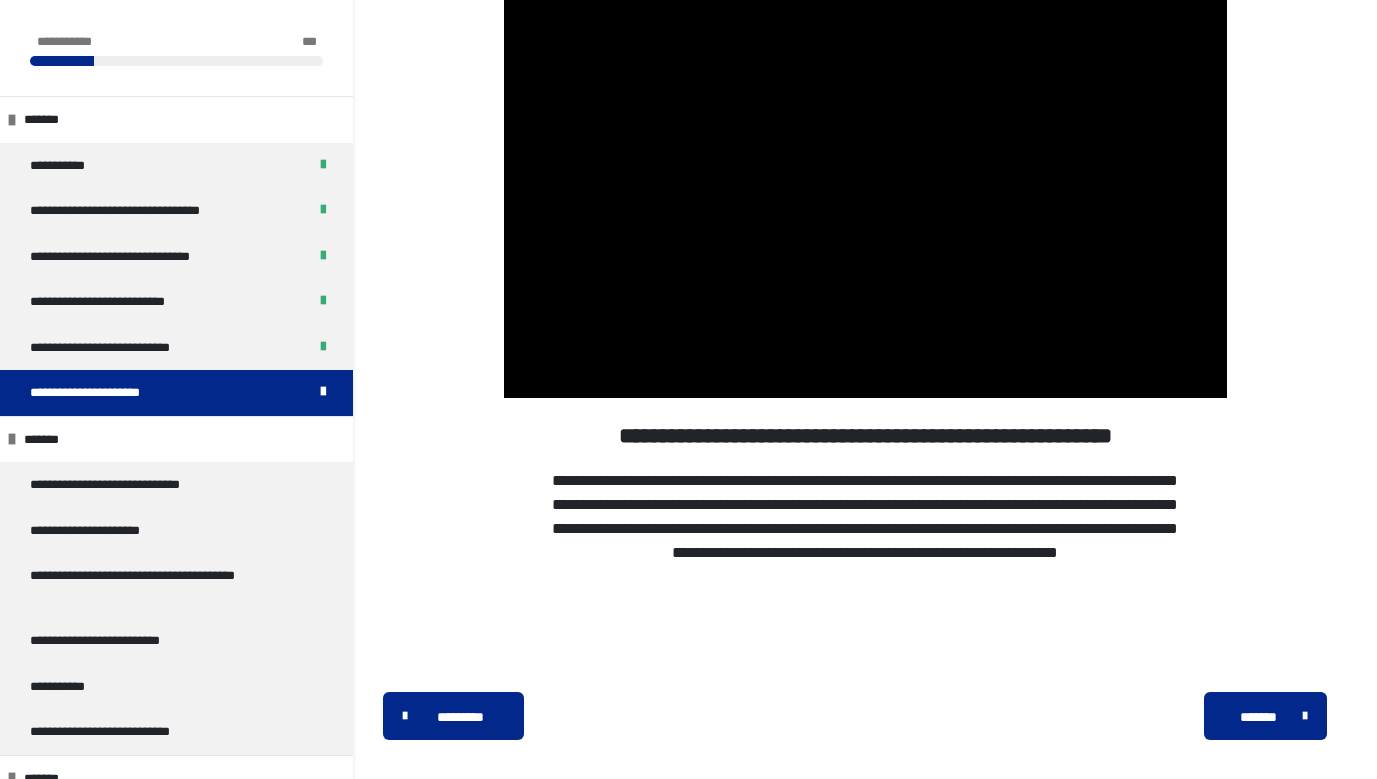 scroll, scrollTop: 315, scrollLeft: 0, axis: vertical 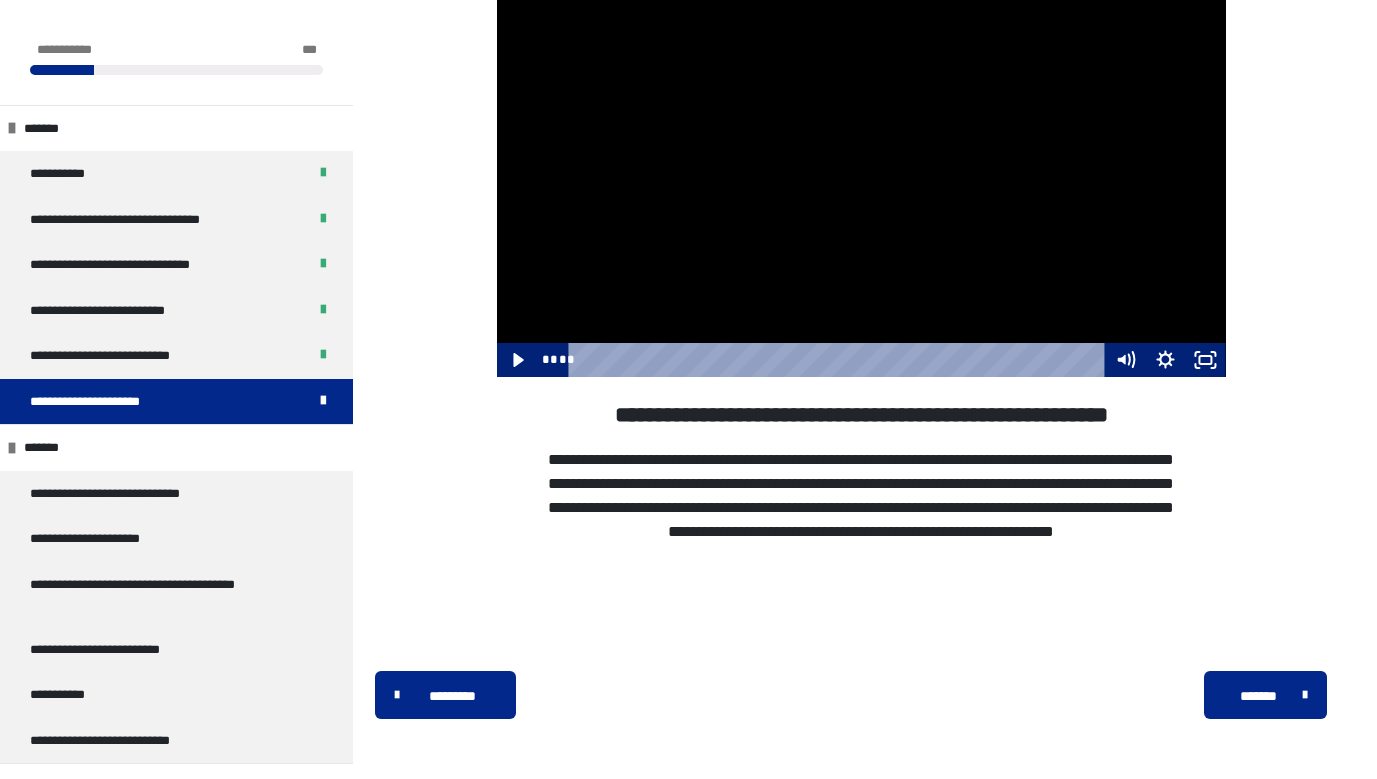 click at bounding box center [839, 360] 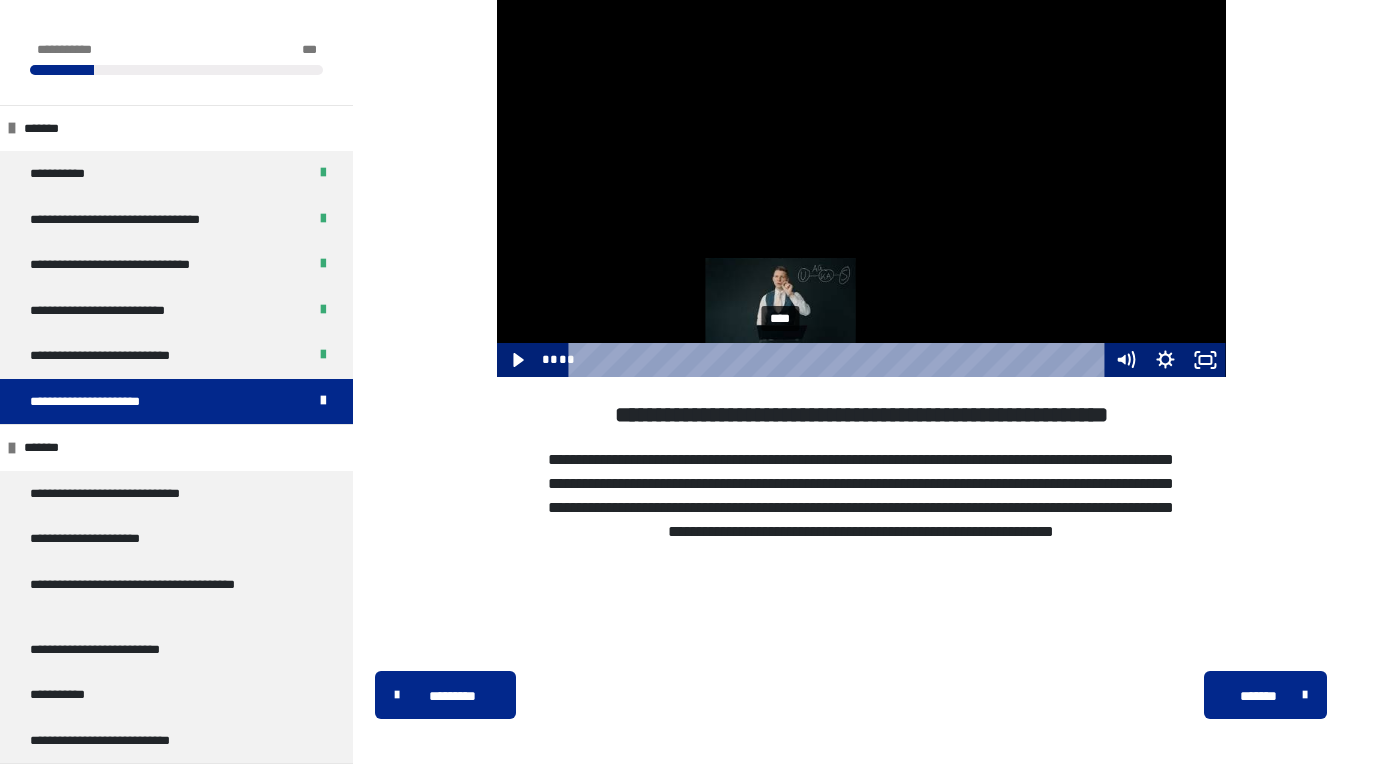 click 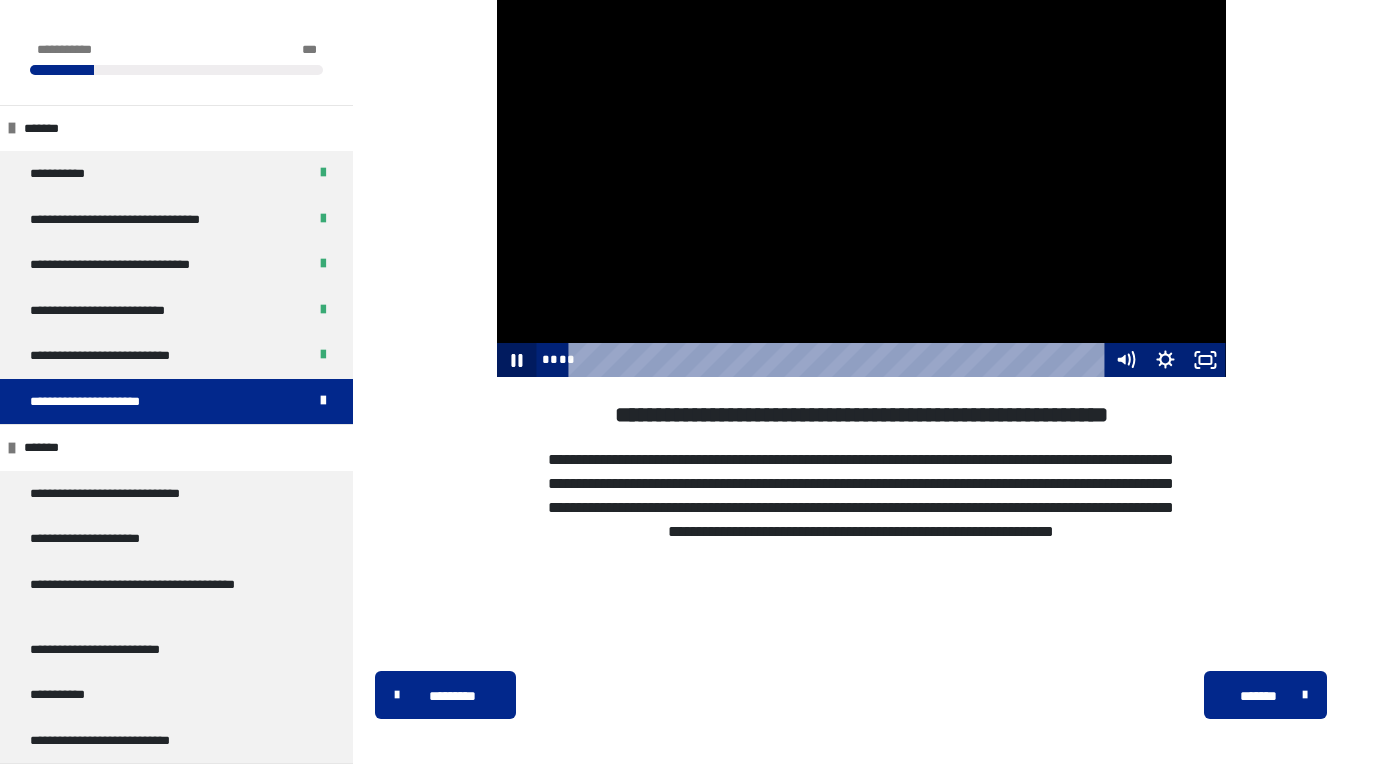 click 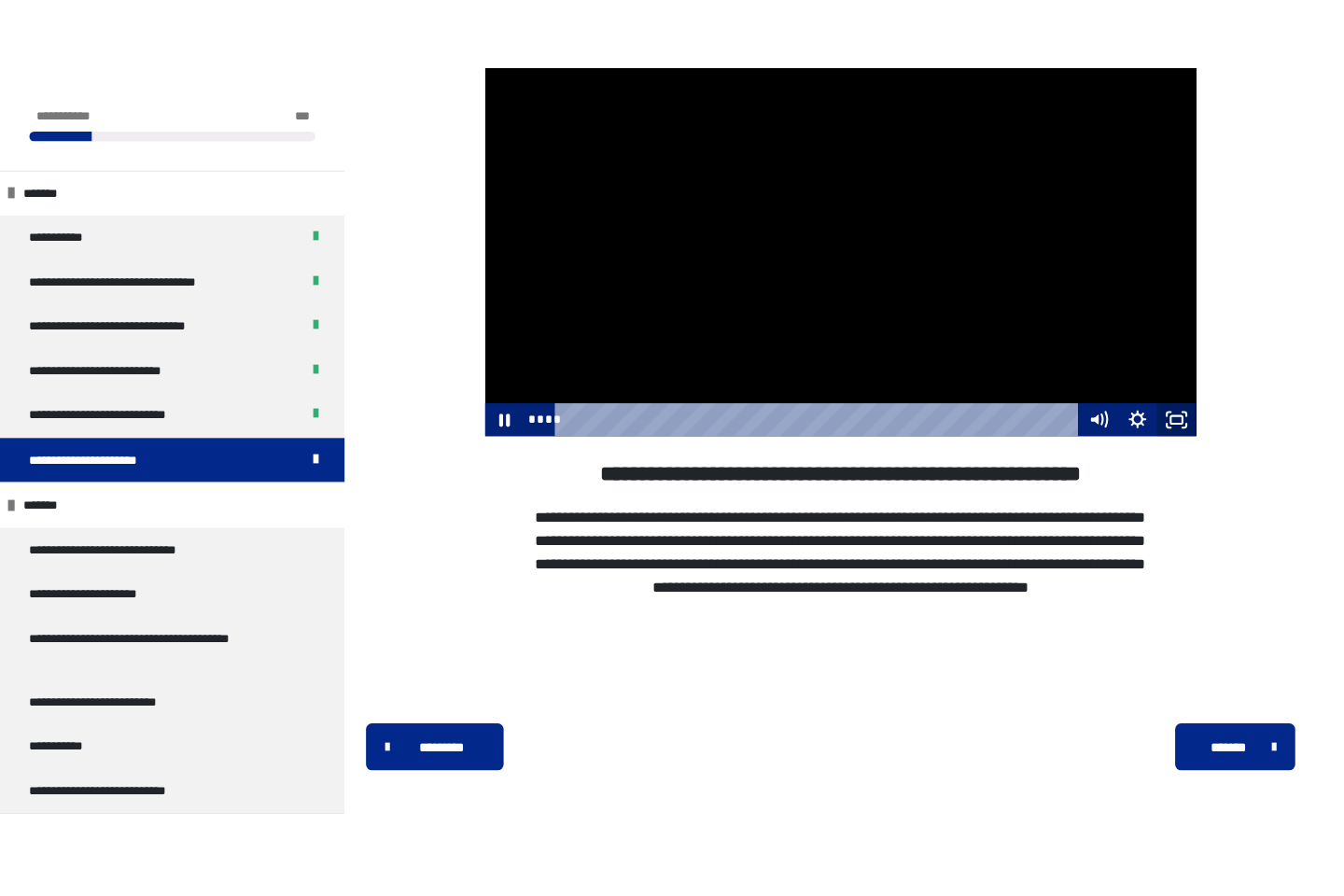 scroll, scrollTop: 289, scrollLeft: 0, axis: vertical 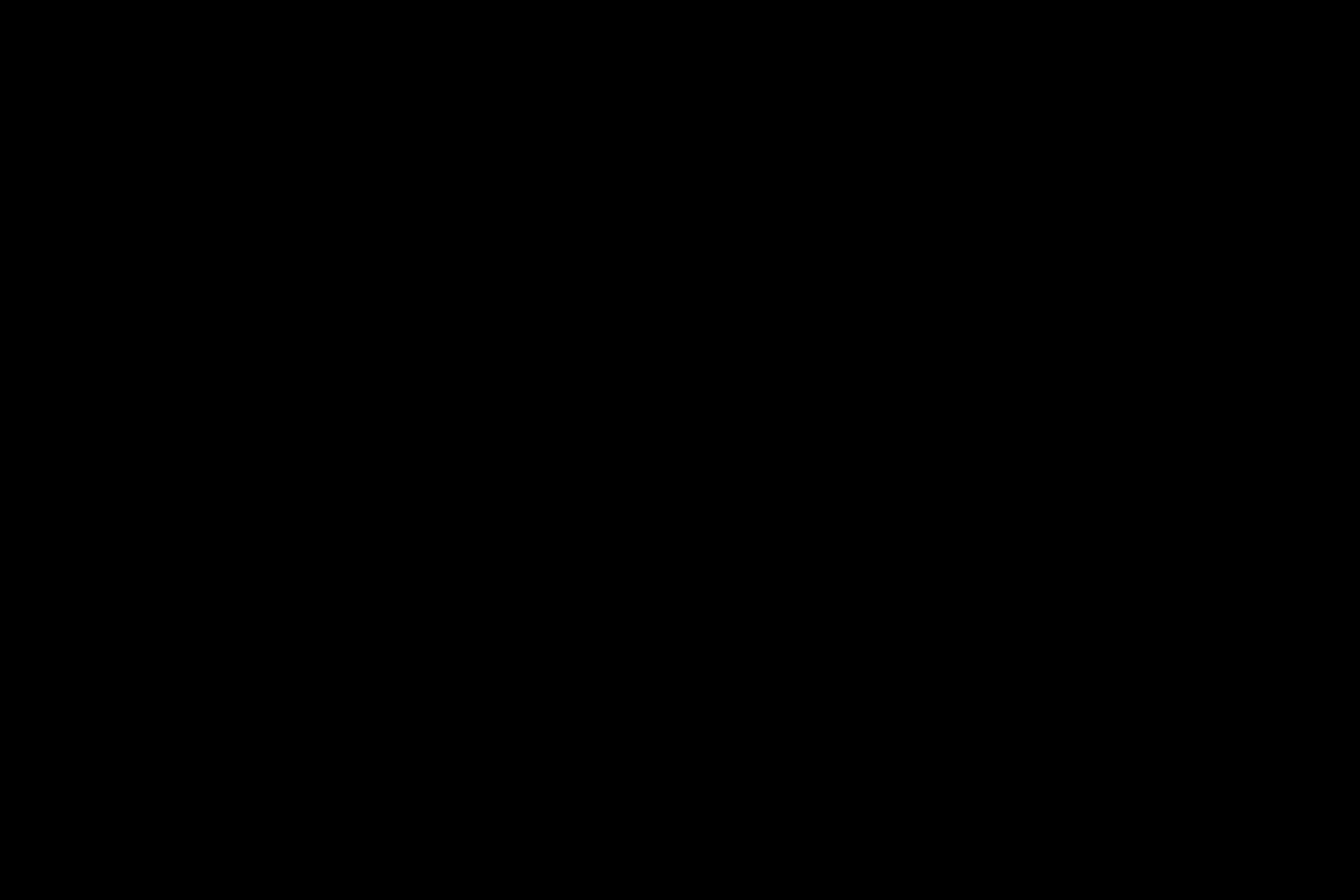 click at bounding box center (672, 448) 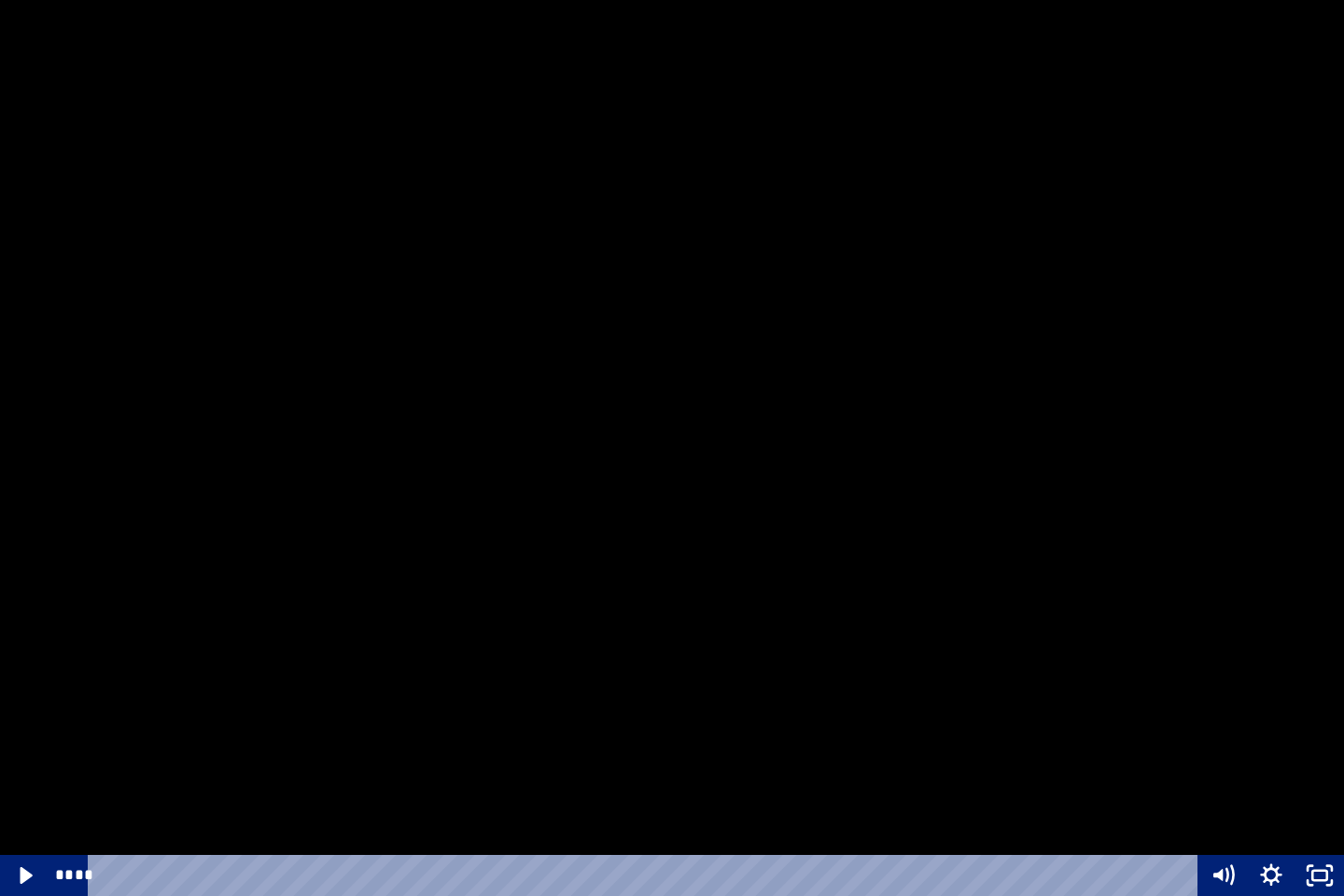click at bounding box center [672, 448] 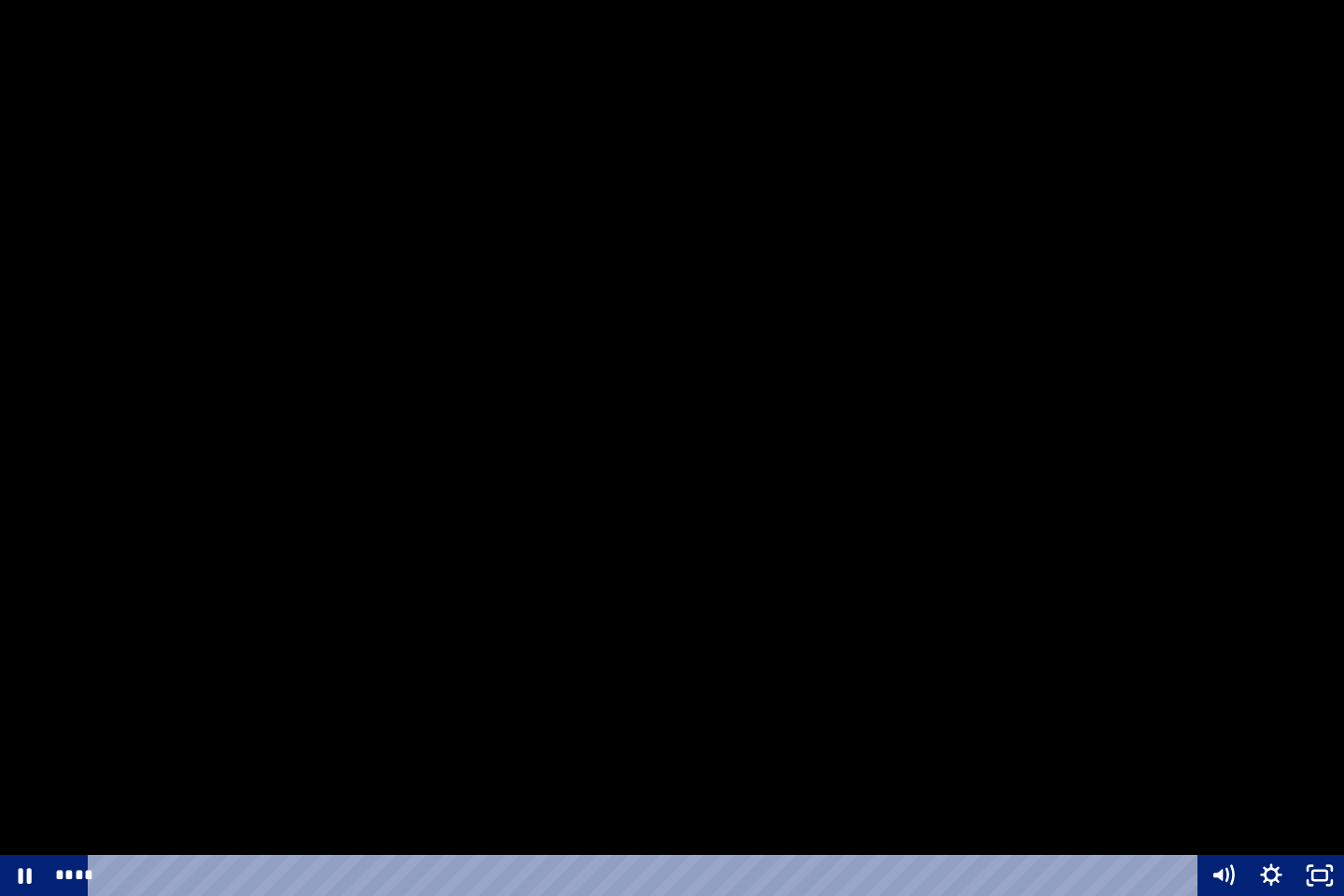 click at bounding box center (672, 448) 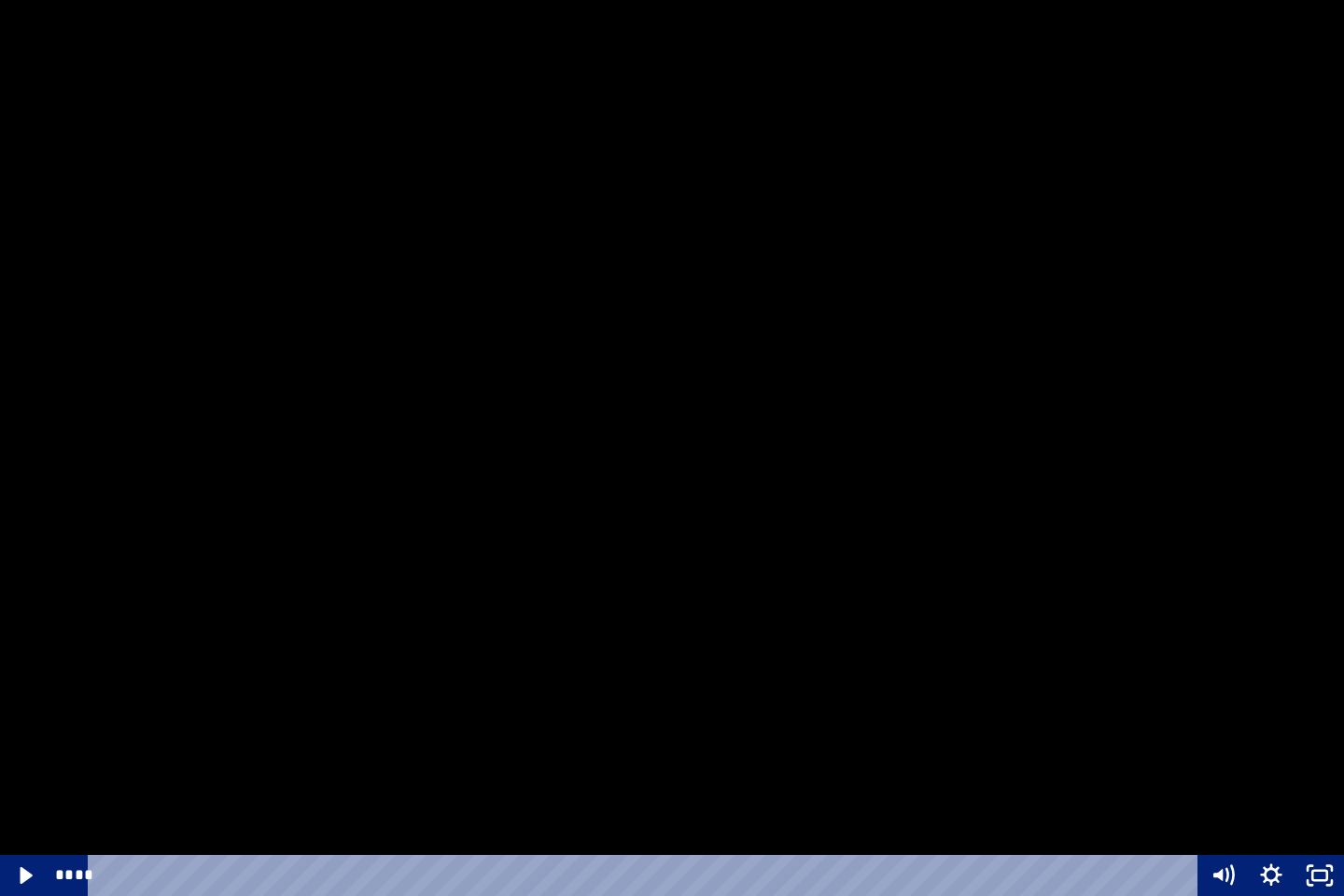 click at bounding box center [672, 448] 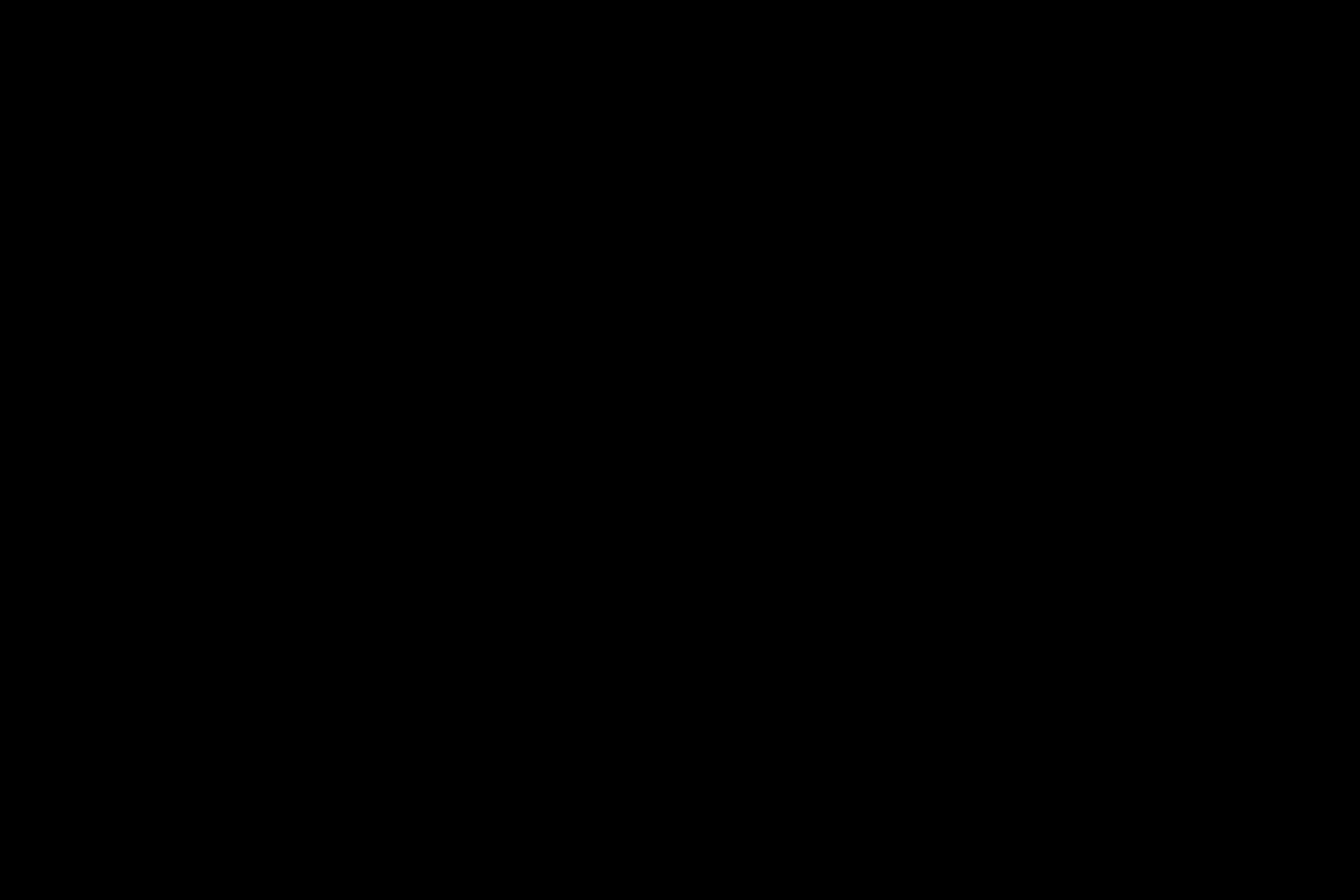 click at bounding box center [672, 448] 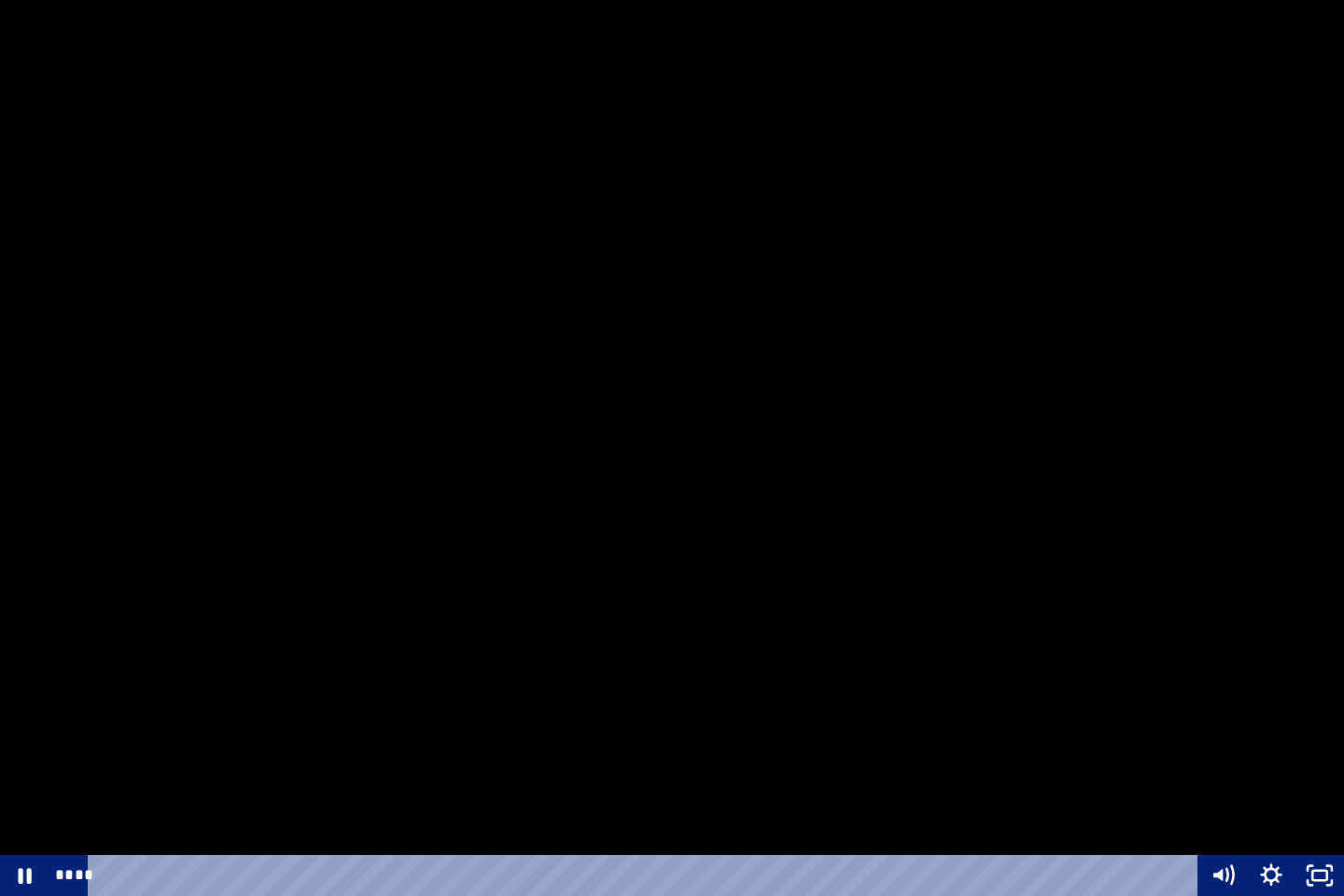 click at bounding box center (672, 448) 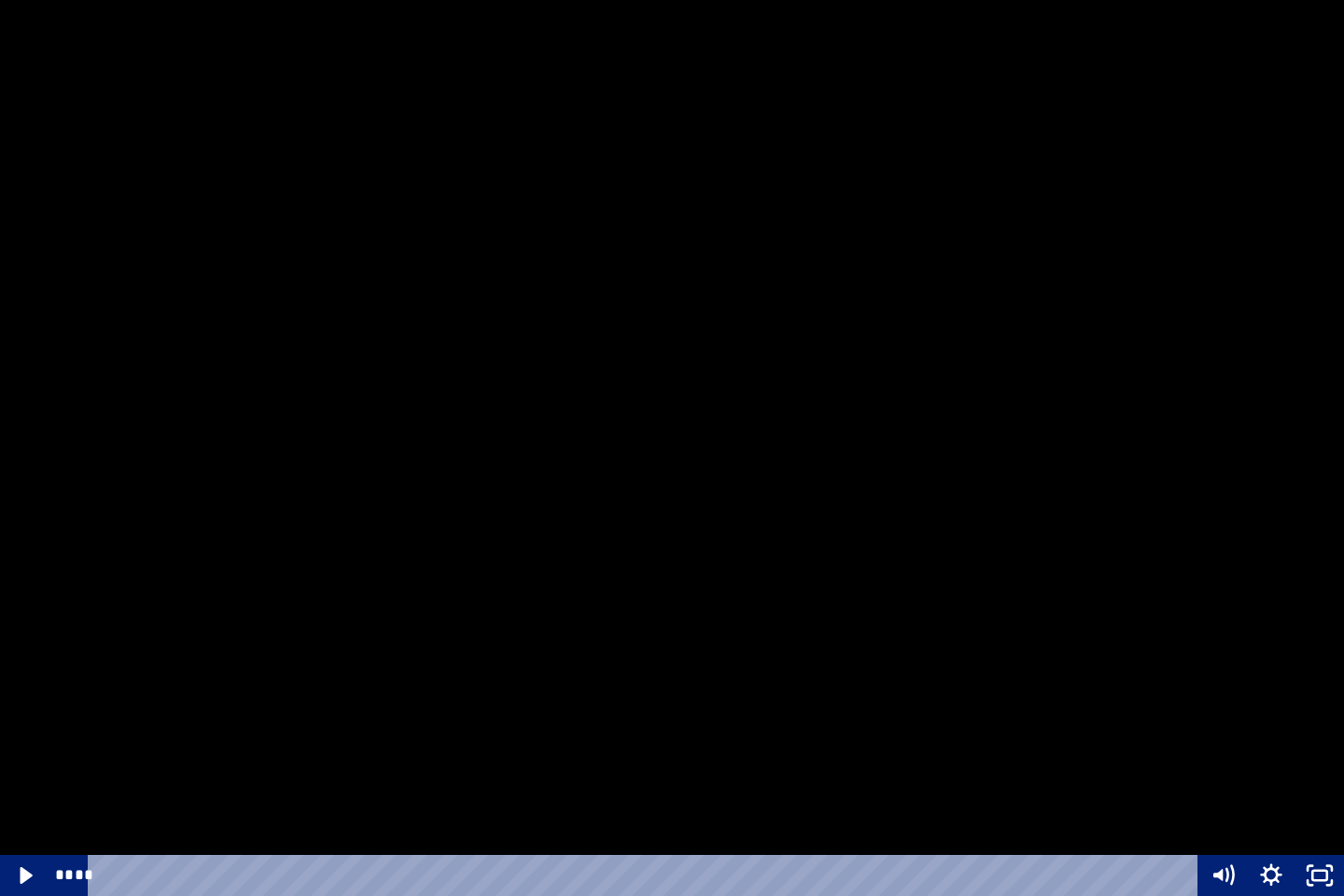 click at bounding box center (672, 448) 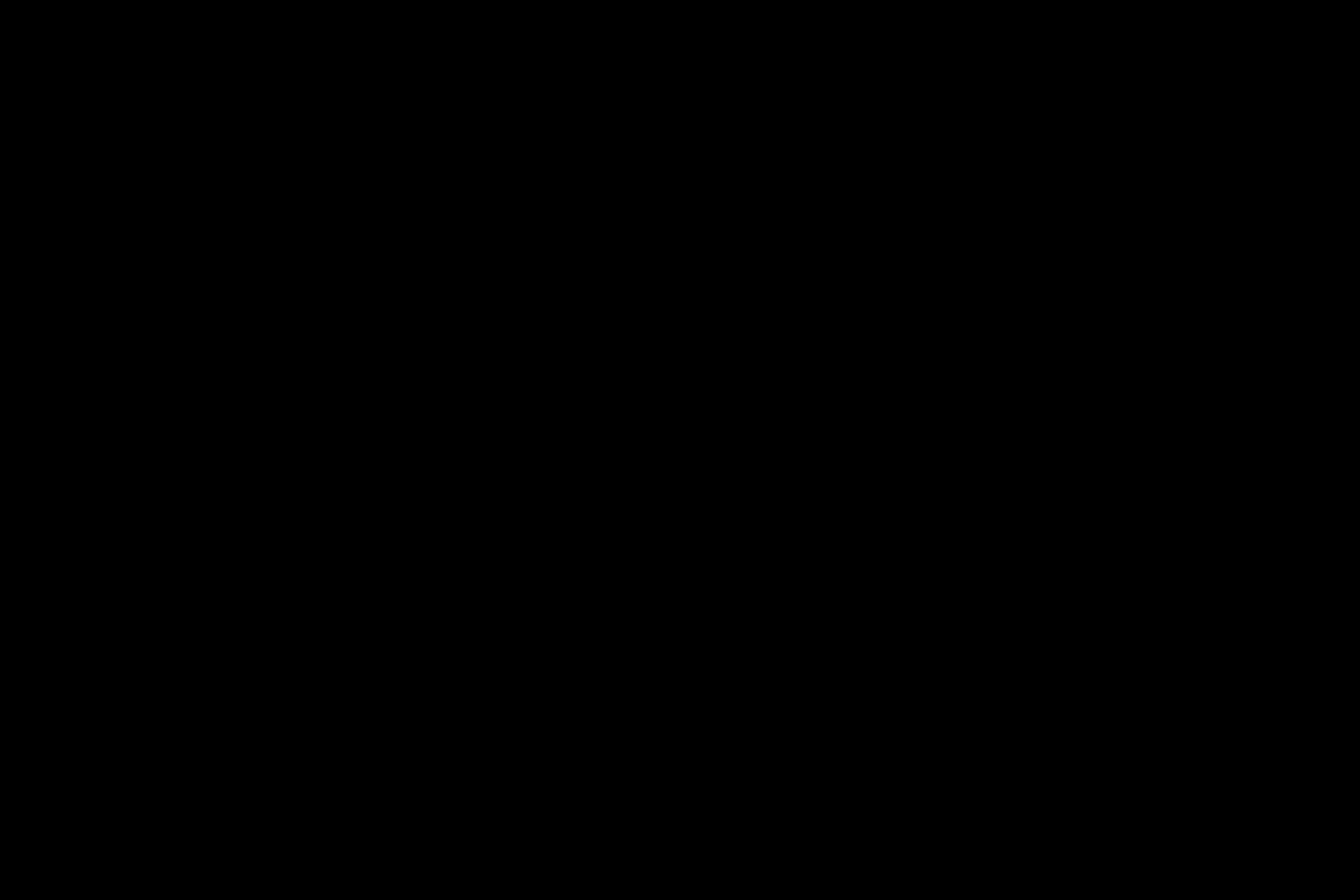 click at bounding box center (672, 448) 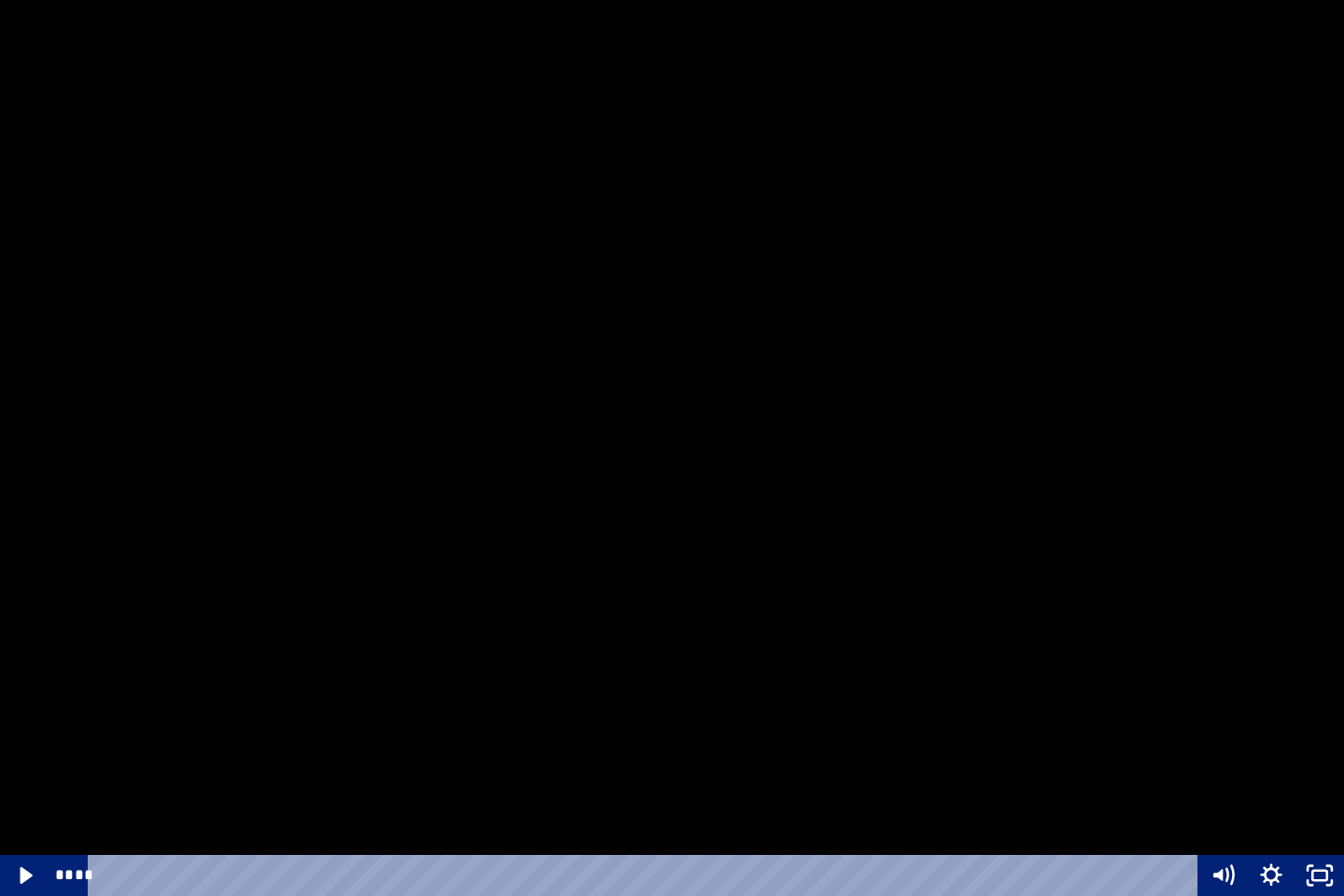 click at bounding box center [672, 448] 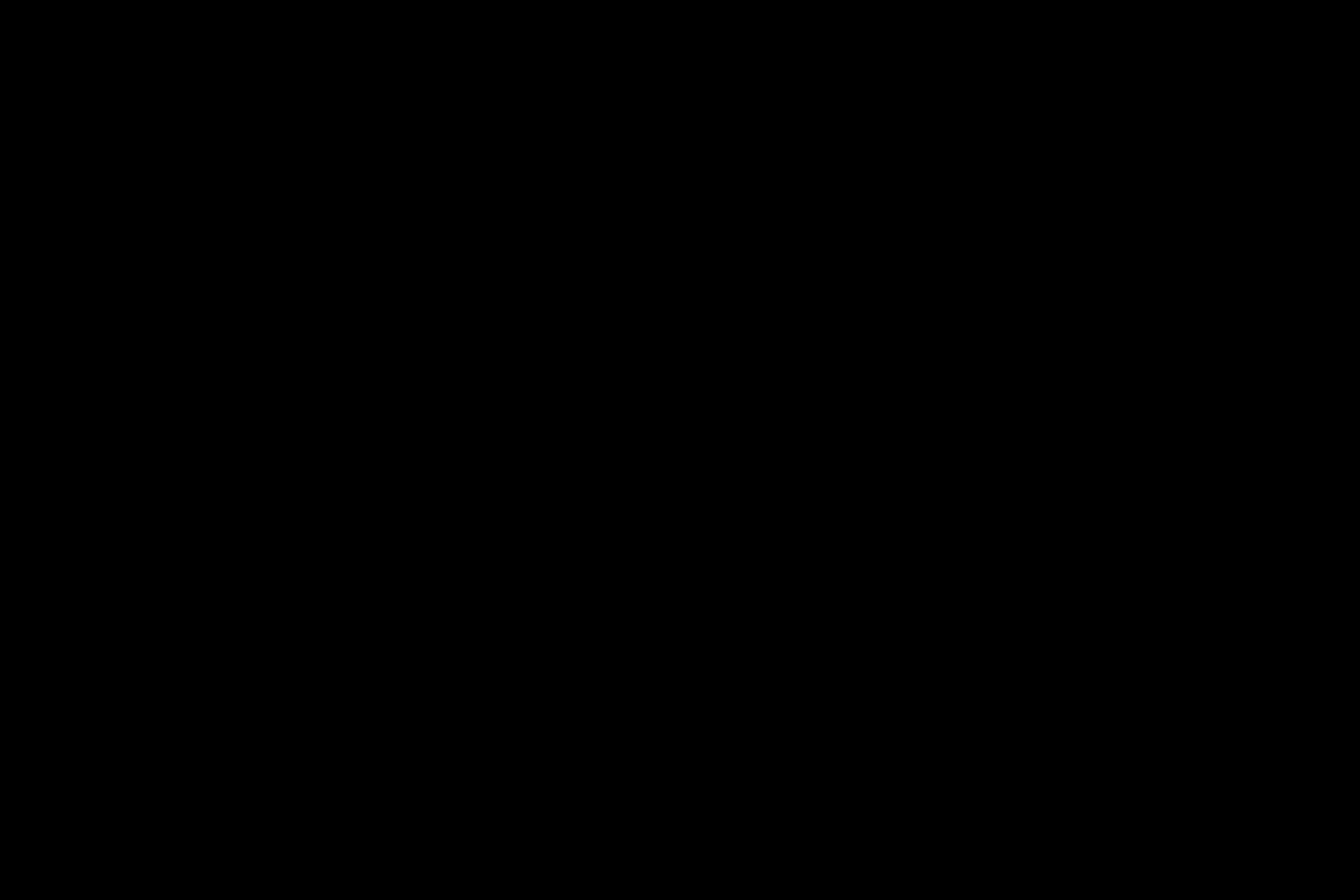 click at bounding box center (672, 448) 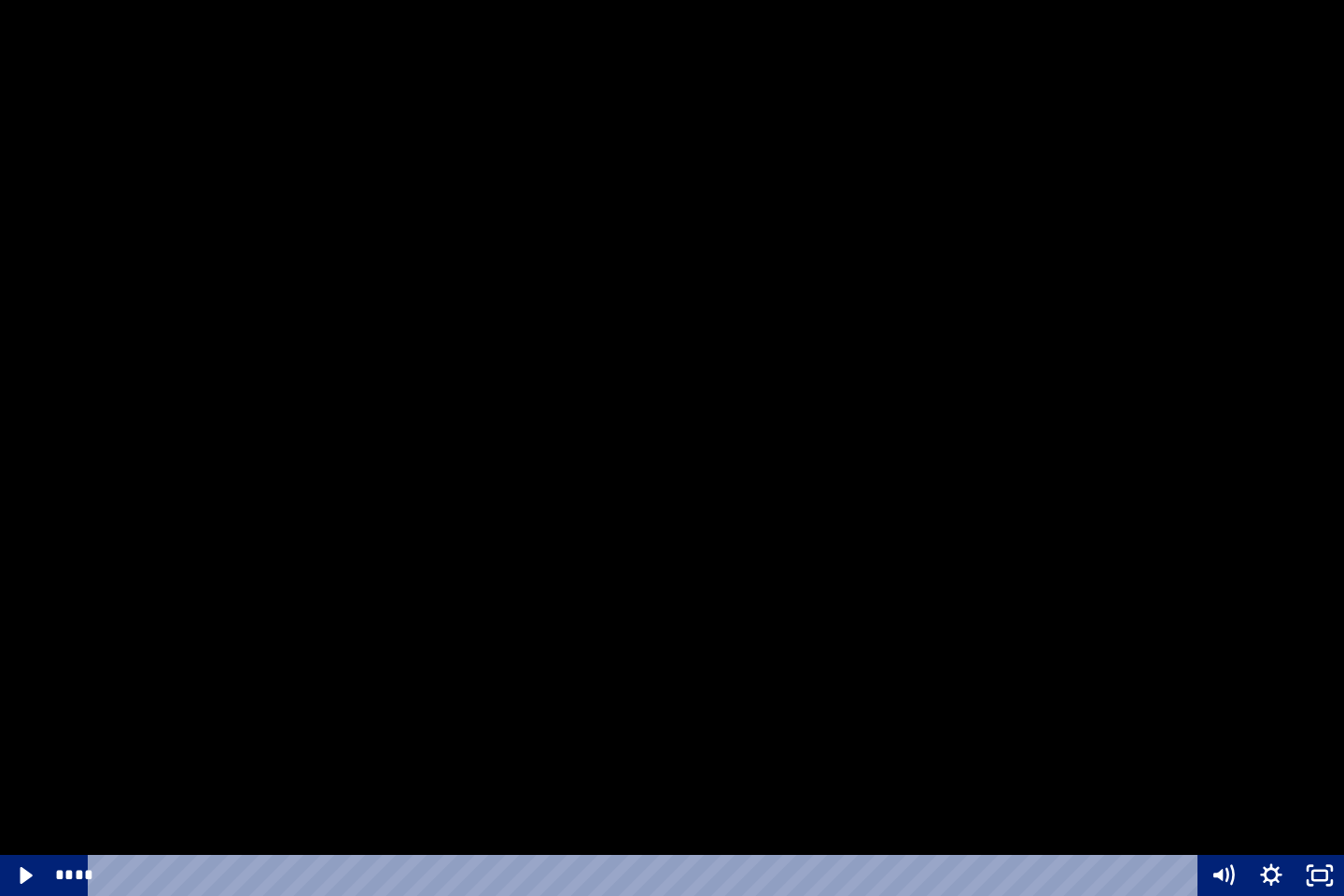 click at bounding box center [672, 448] 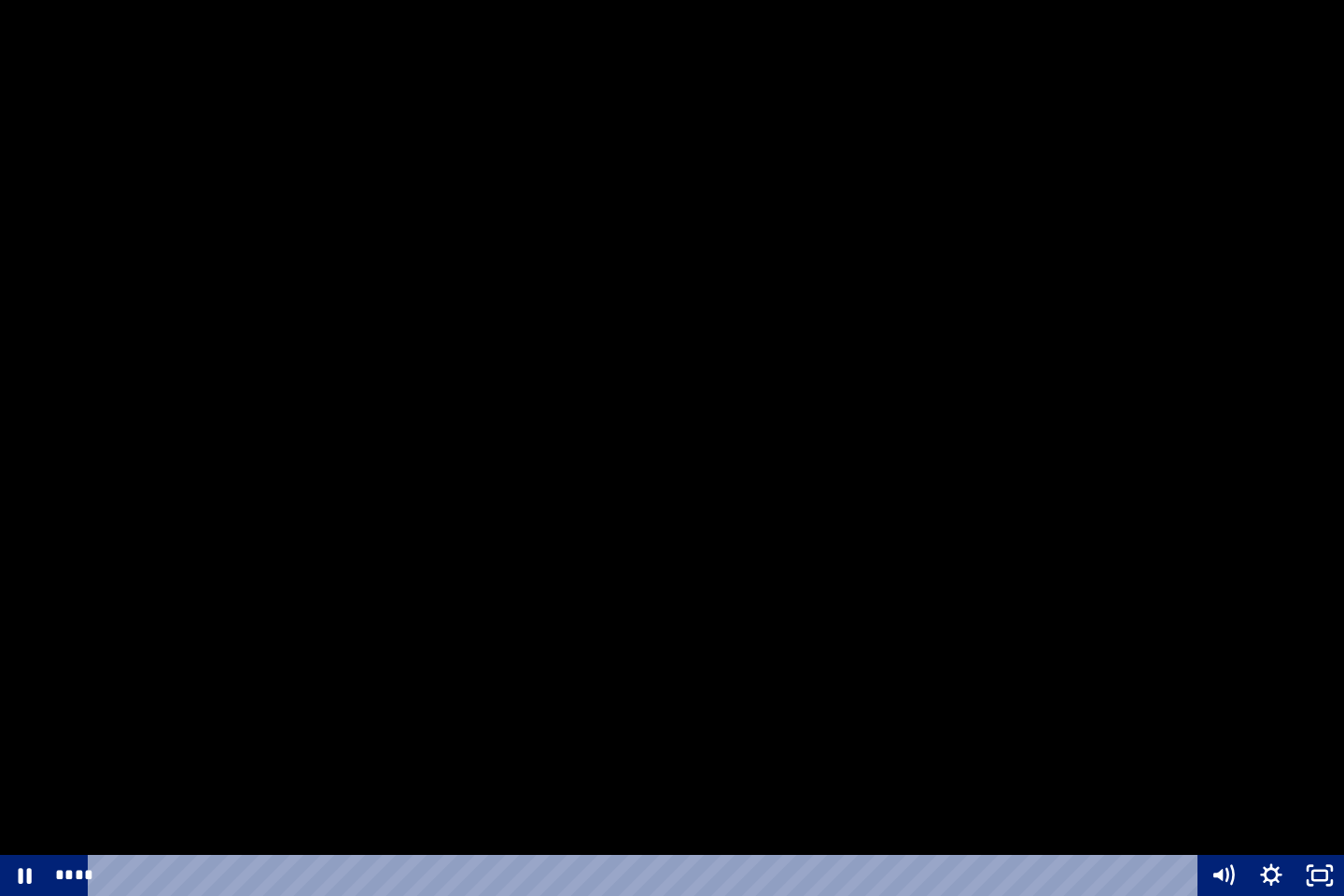 click at bounding box center [672, 448] 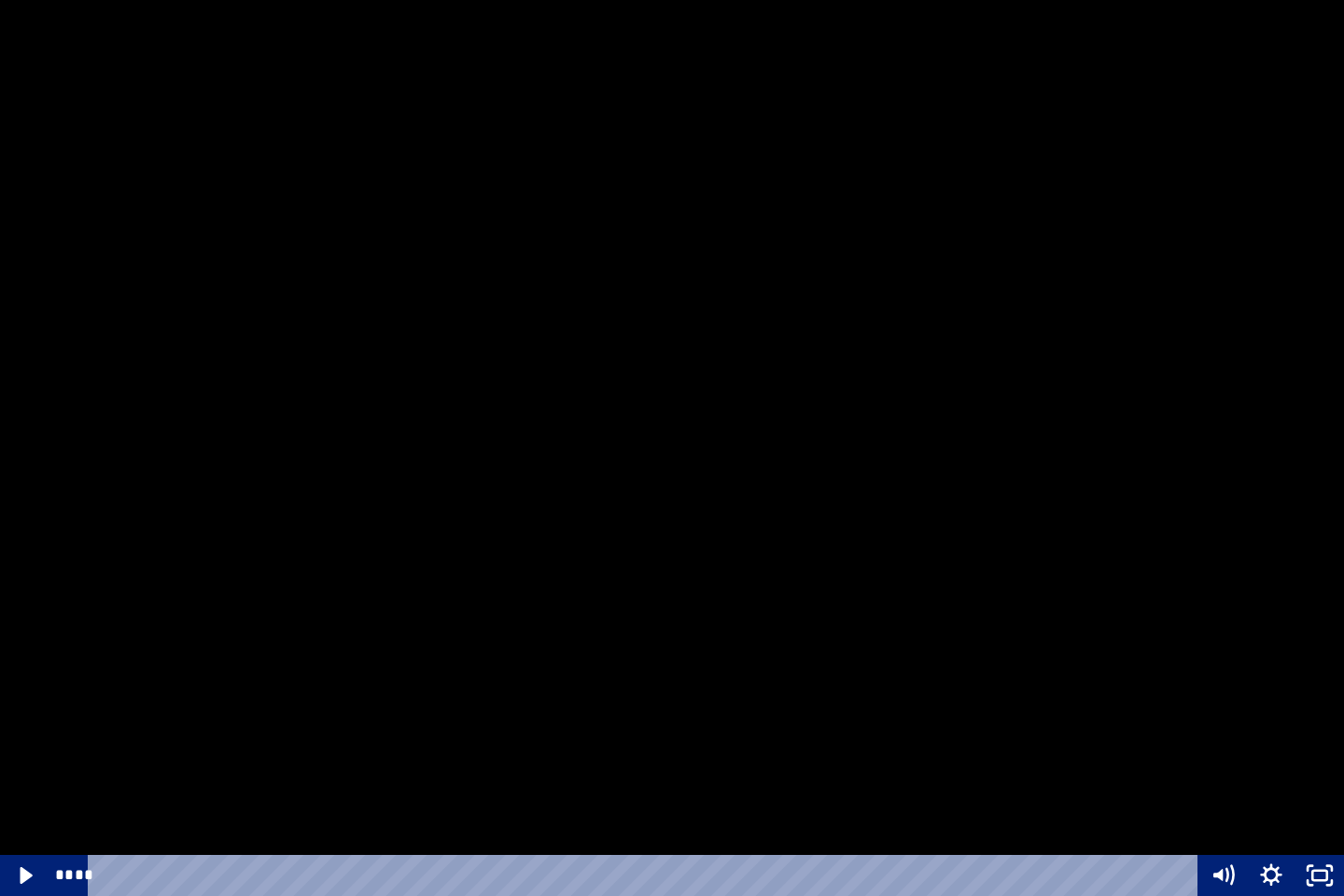 click at bounding box center (672, 448) 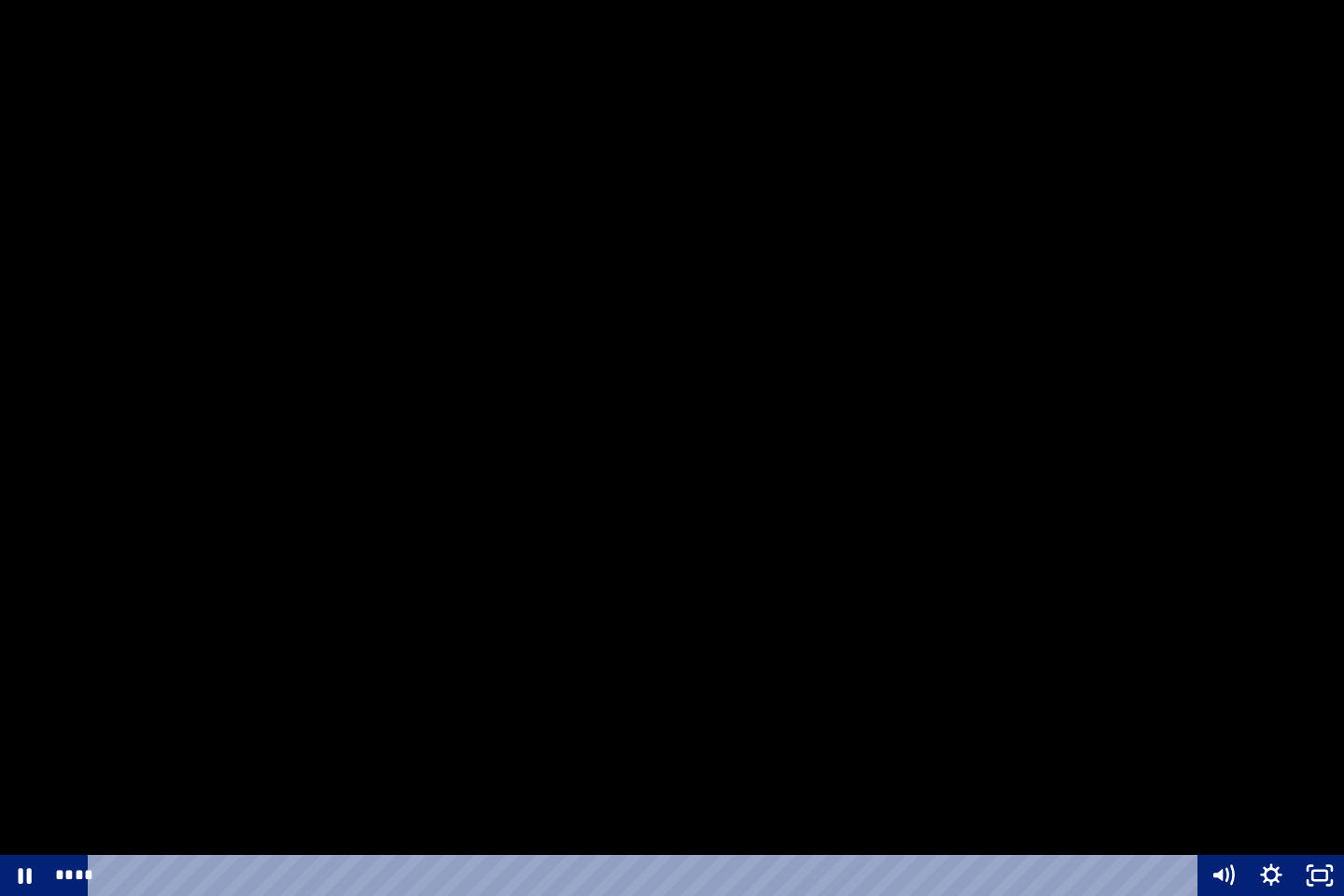 click at bounding box center [672, 448] 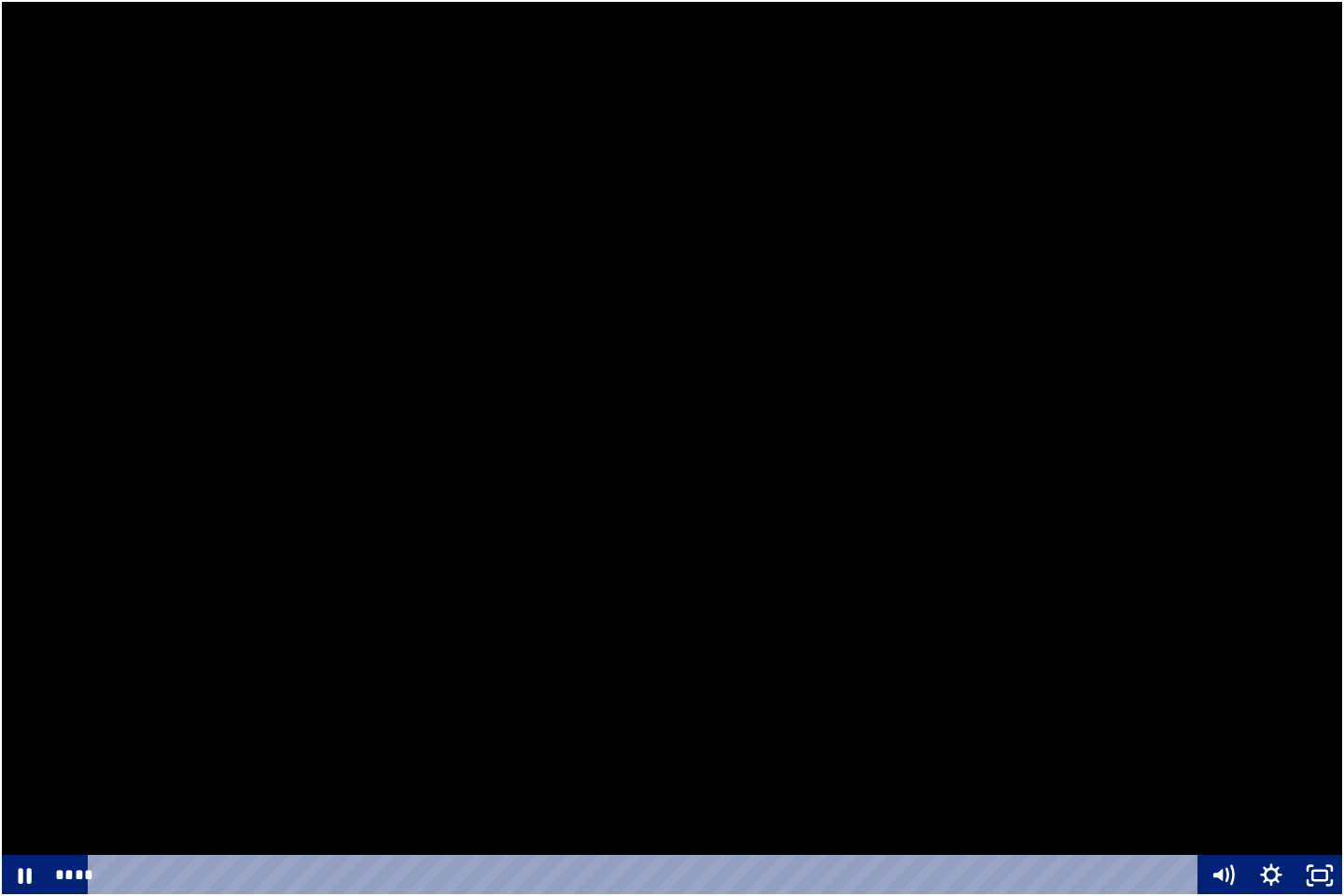 click at bounding box center (672, 448) 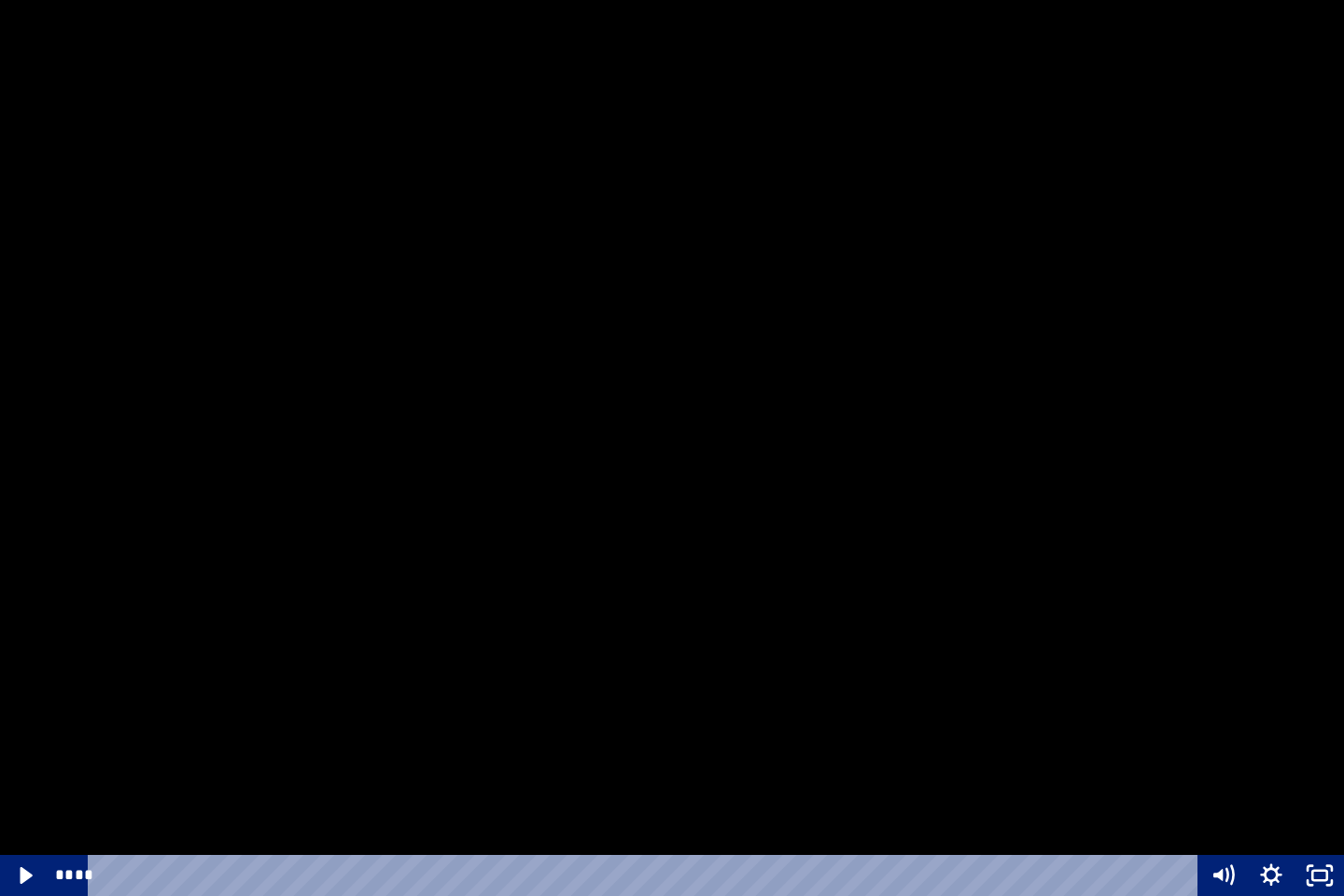 click at bounding box center (672, 448) 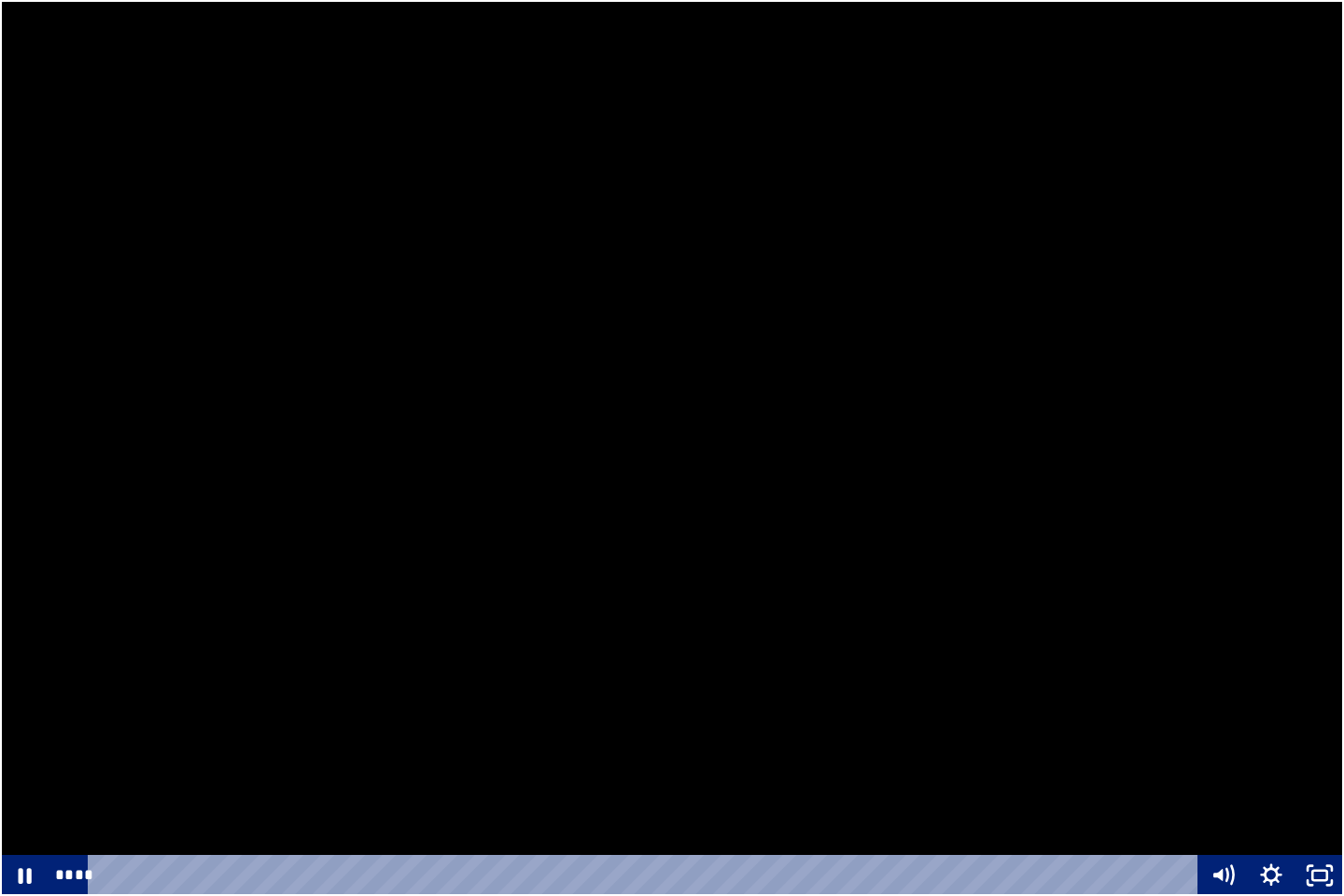 click at bounding box center [672, 448] 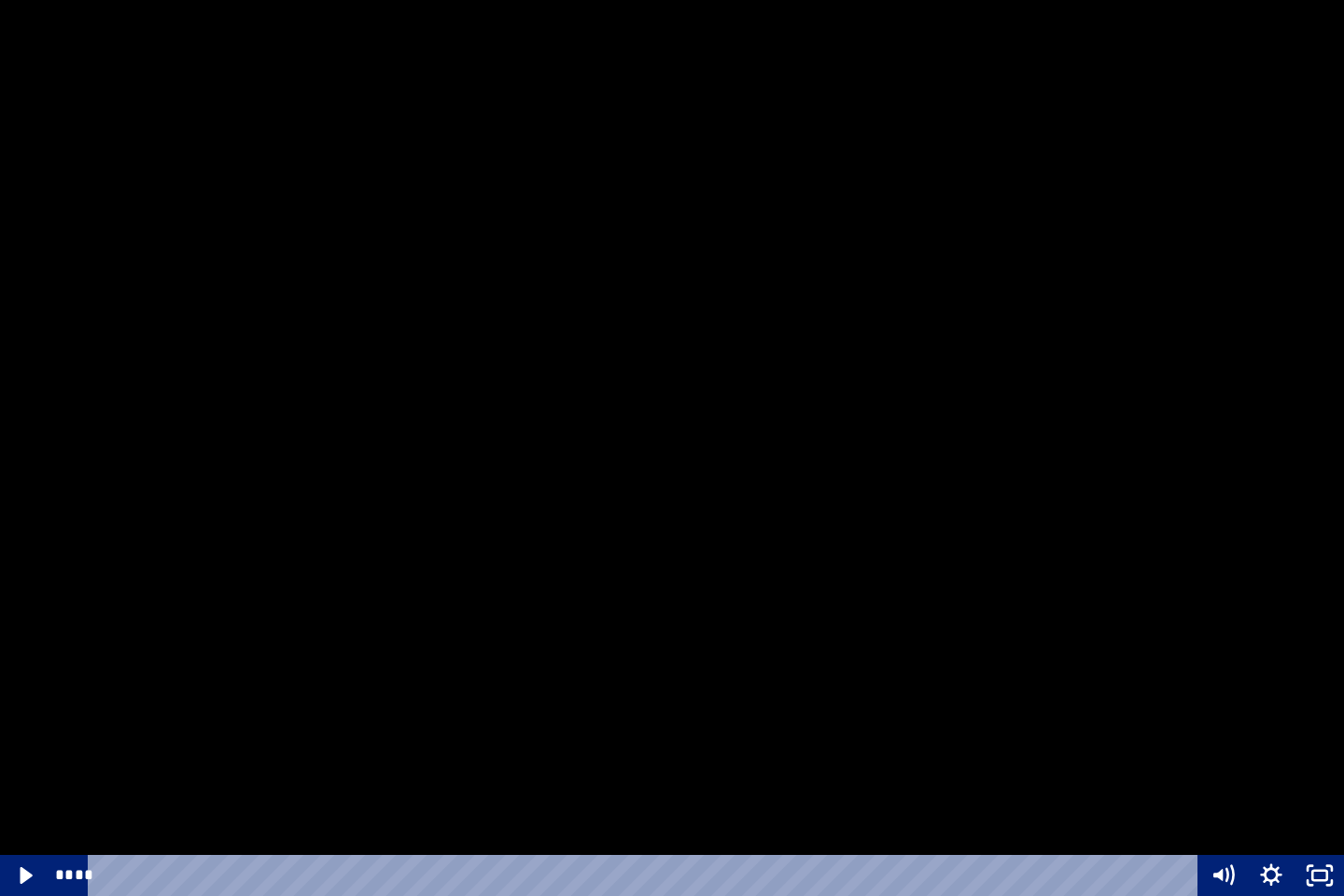 click at bounding box center (672, 448) 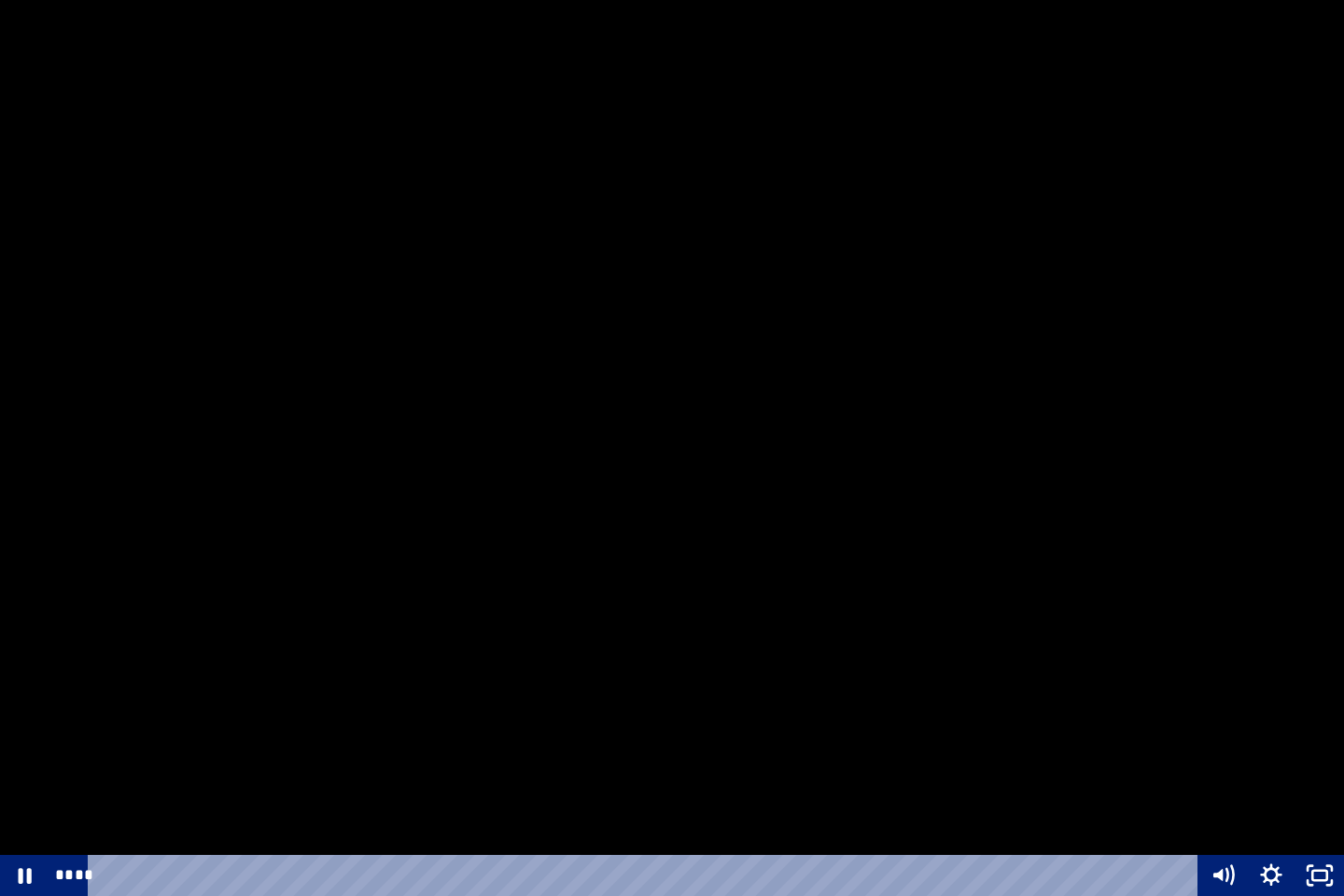 click at bounding box center [672, 448] 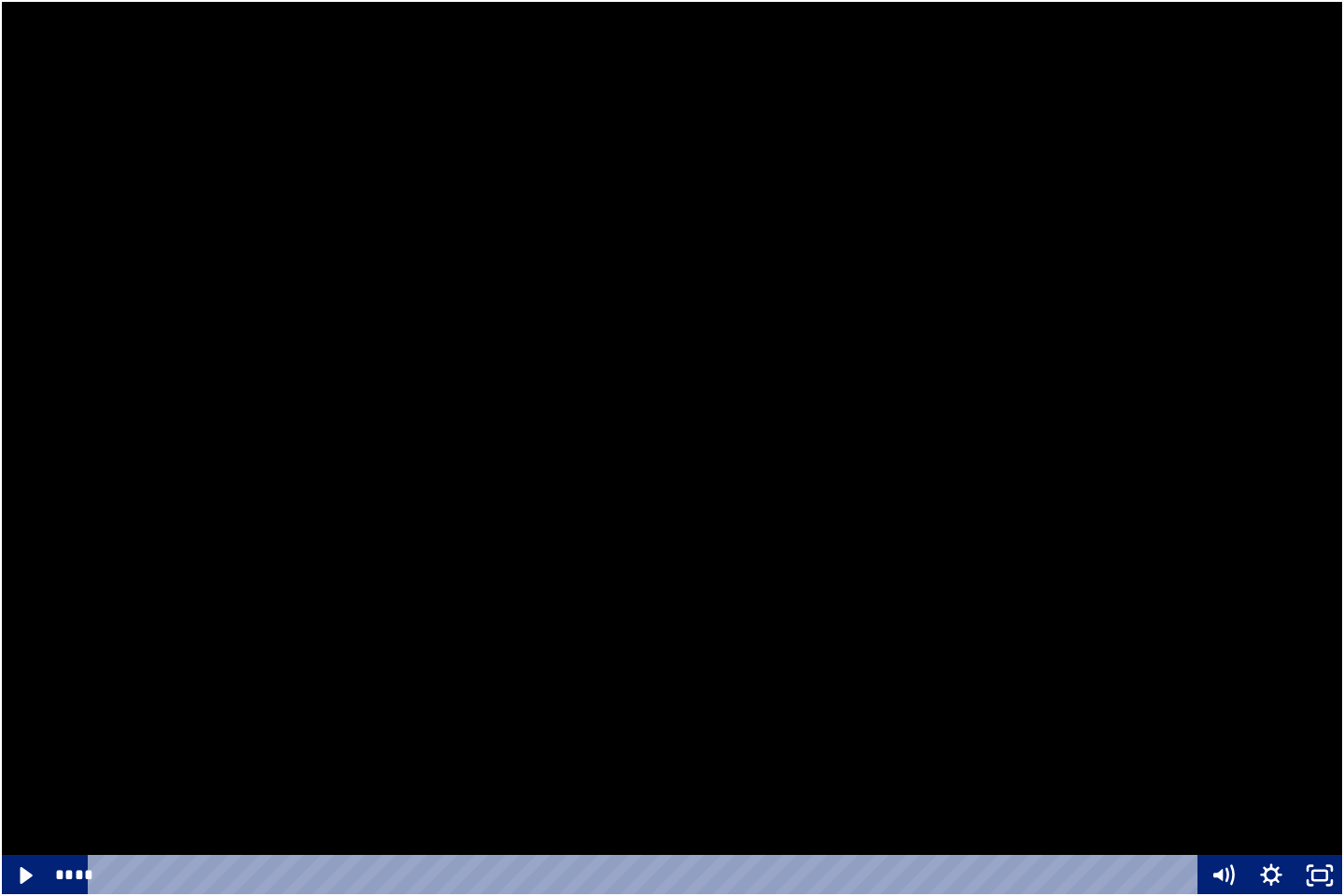 type 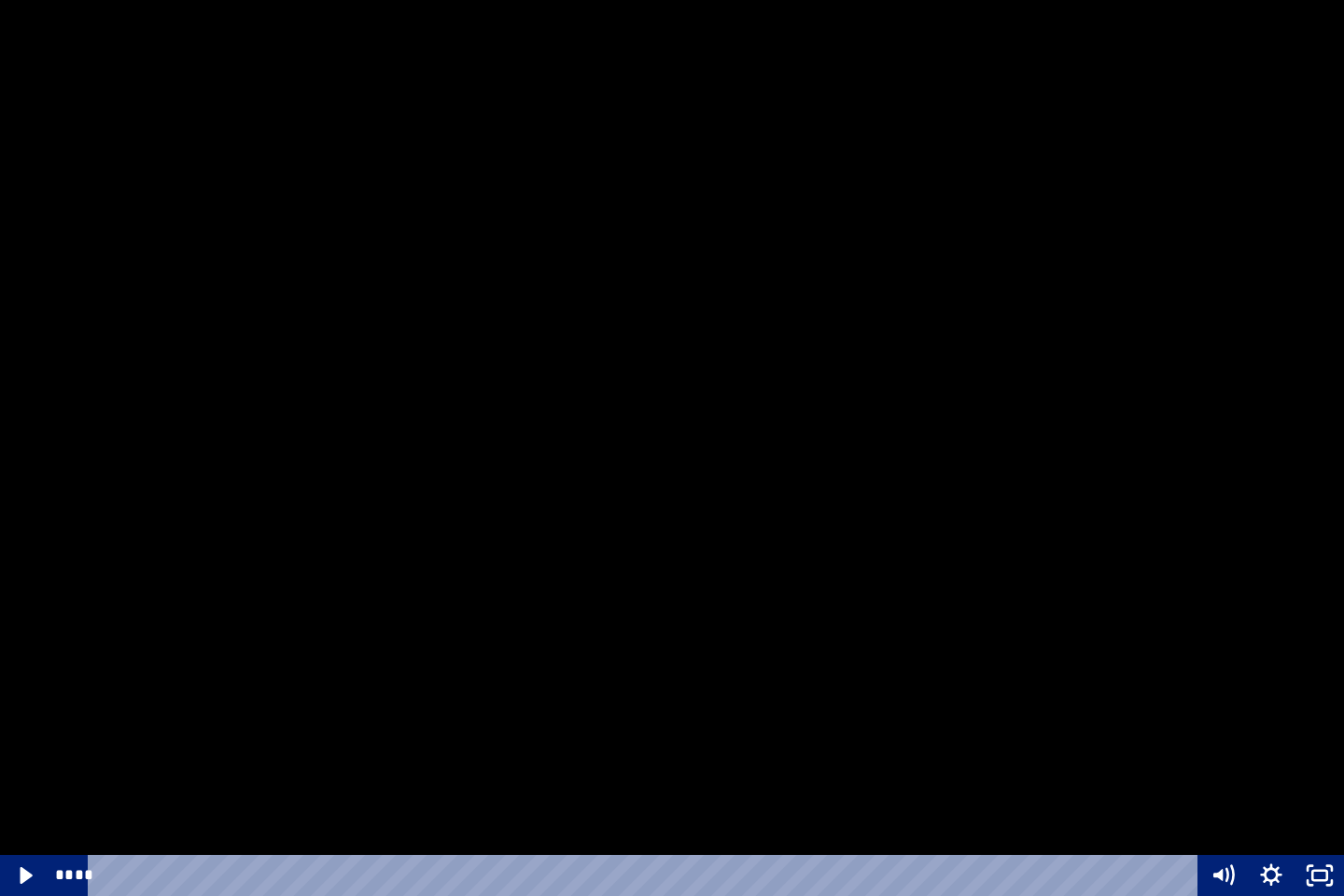 click at bounding box center (672, 448) 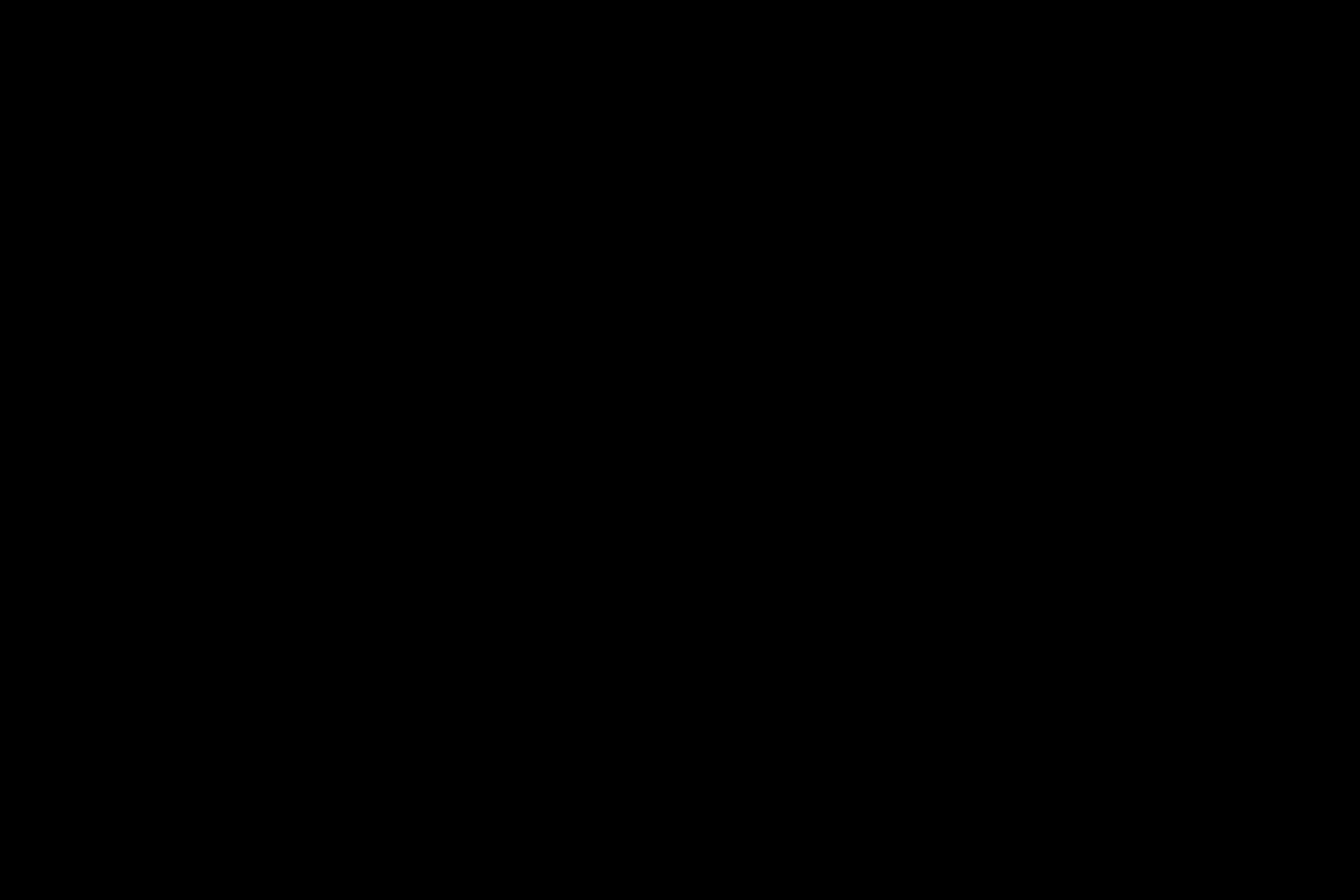 click at bounding box center (672, 448) 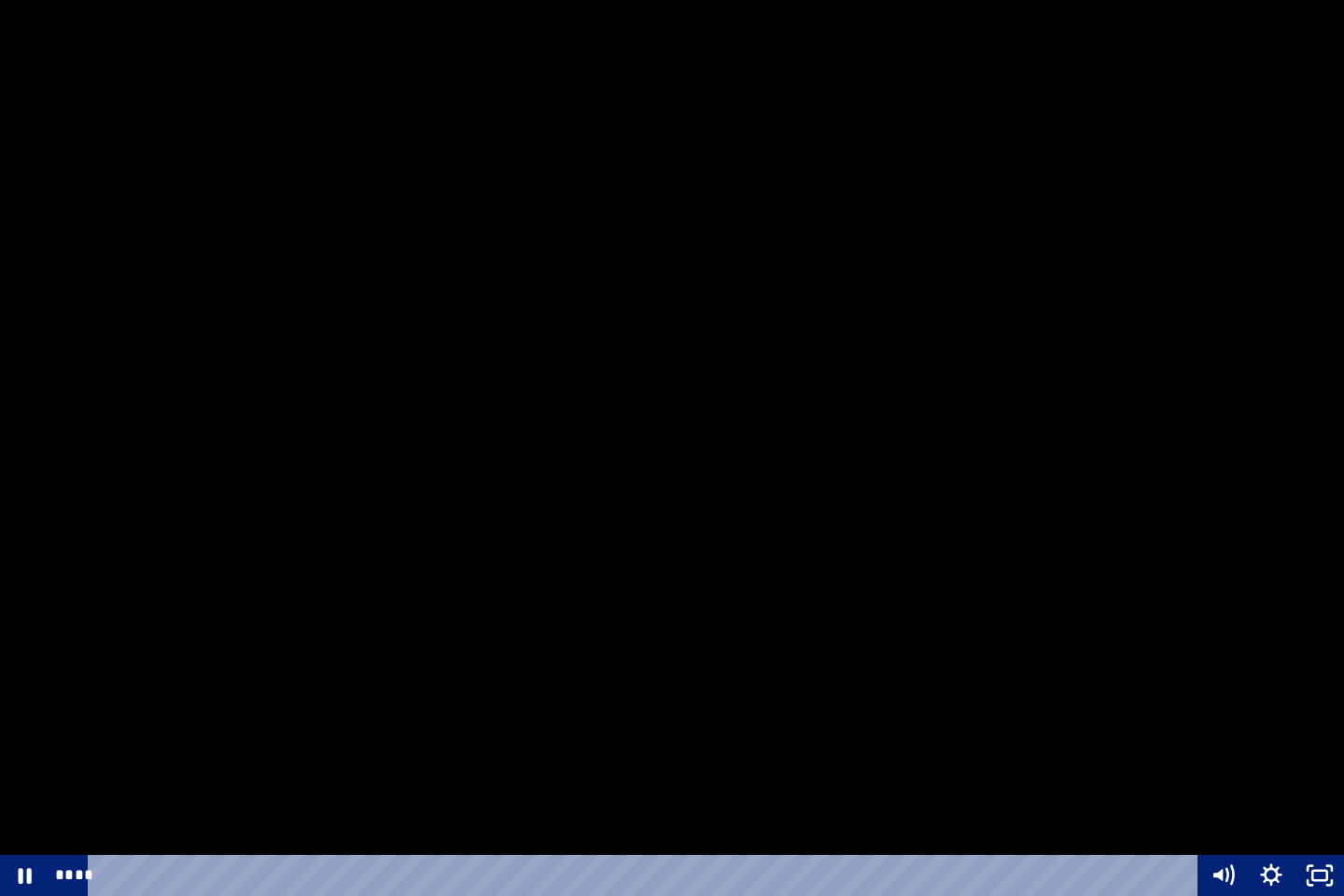 click at bounding box center (672, 448) 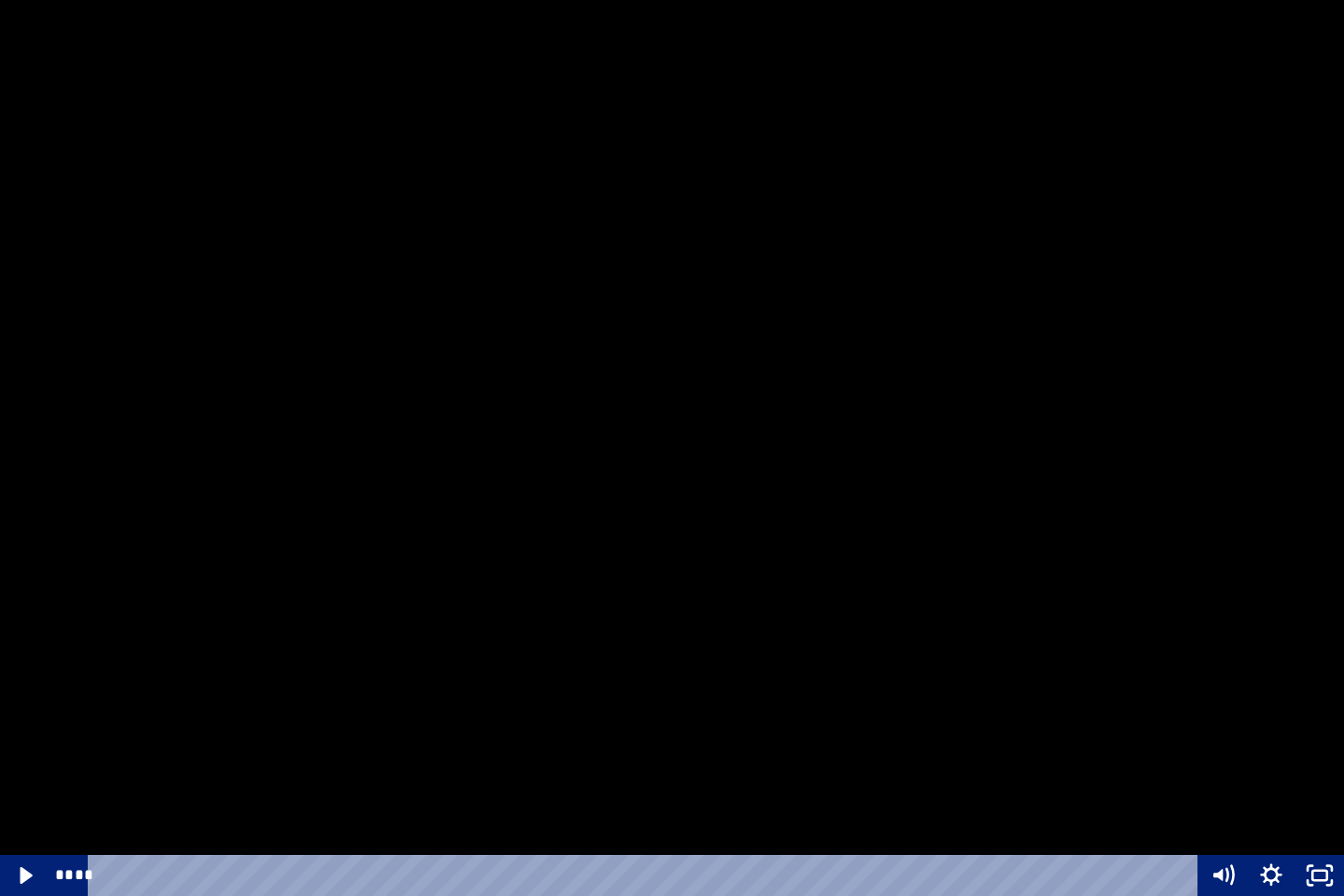 click at bounding box center [672, 448] 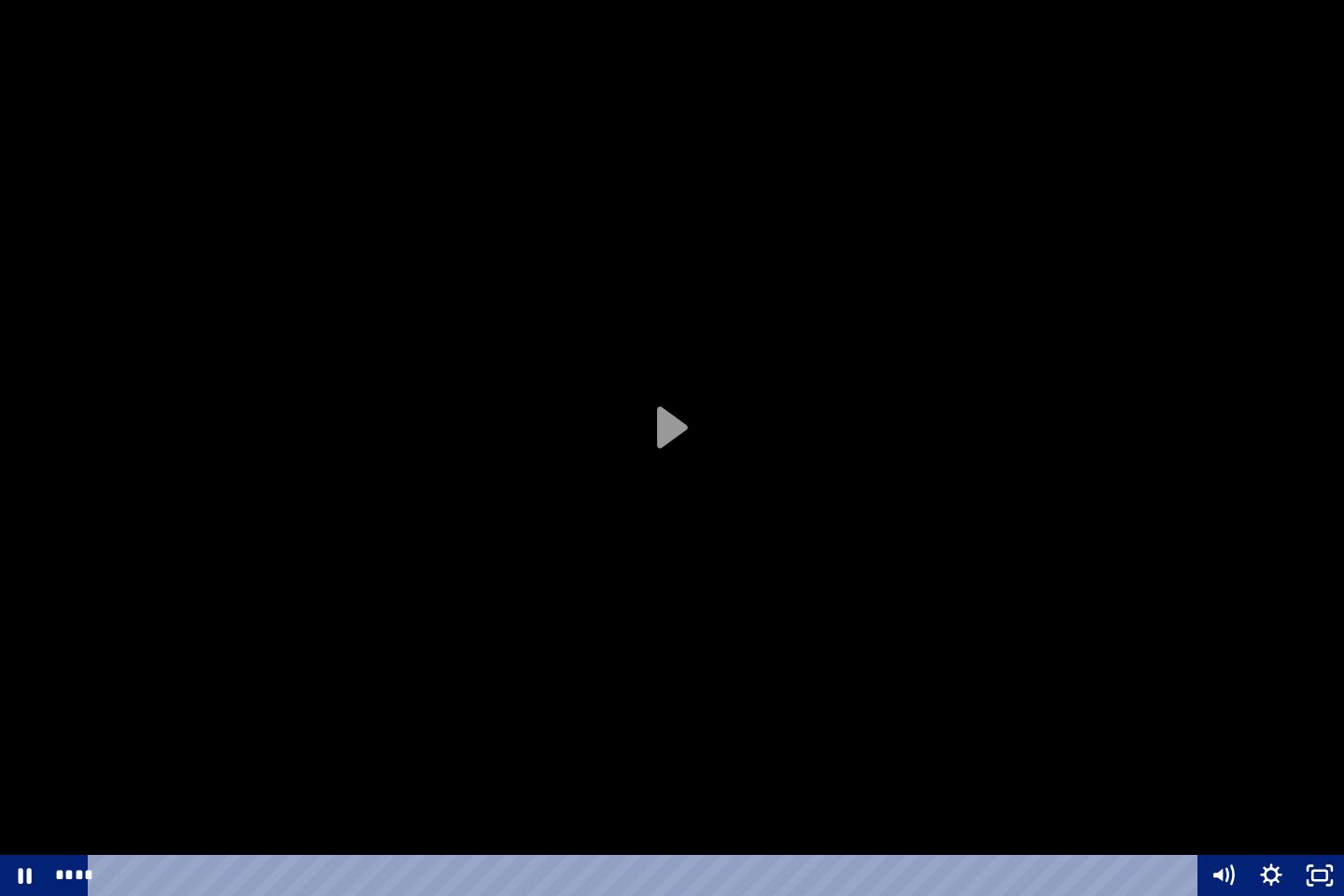click at bounding box center [672, 448] 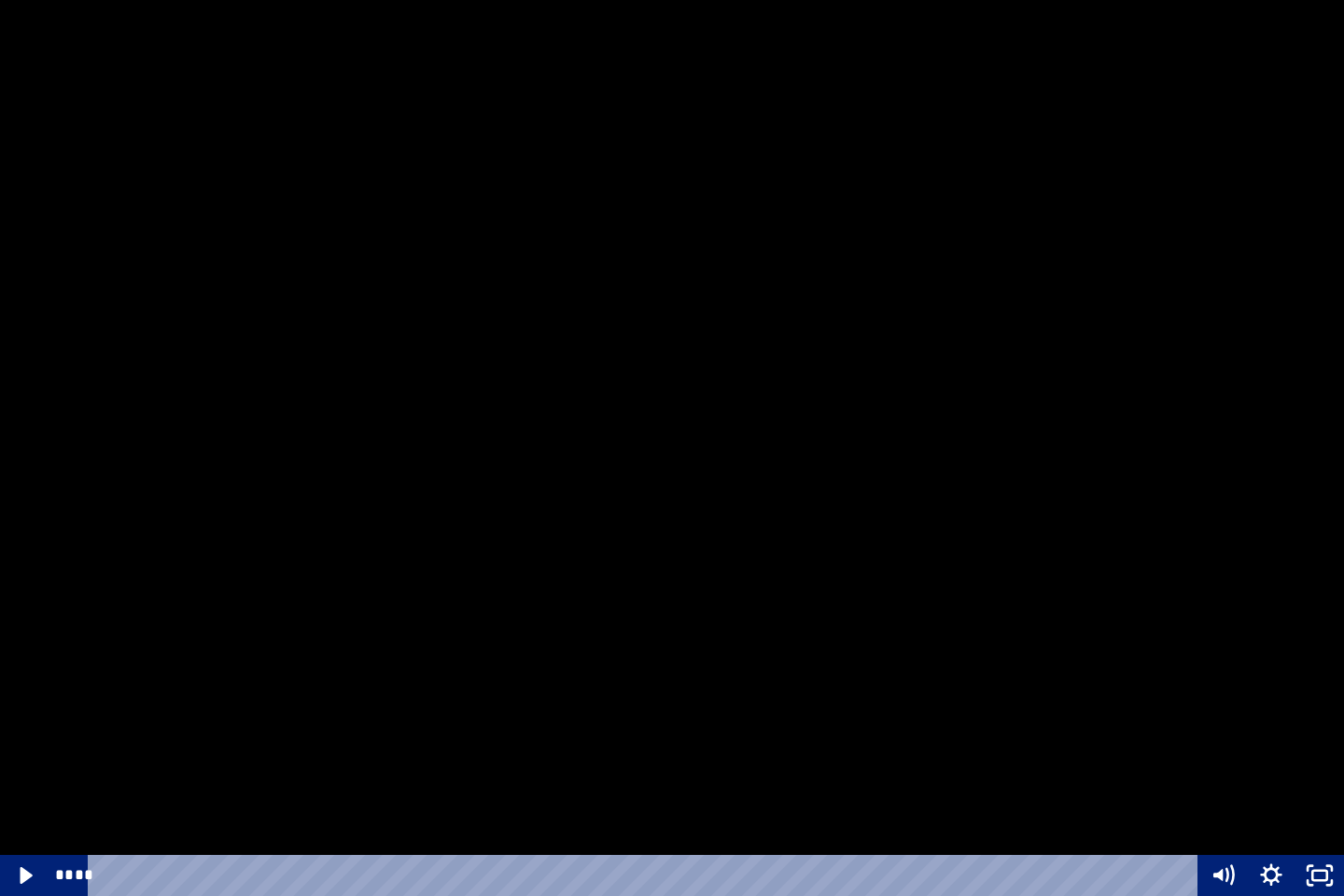 click at bounding box center [672, 448] 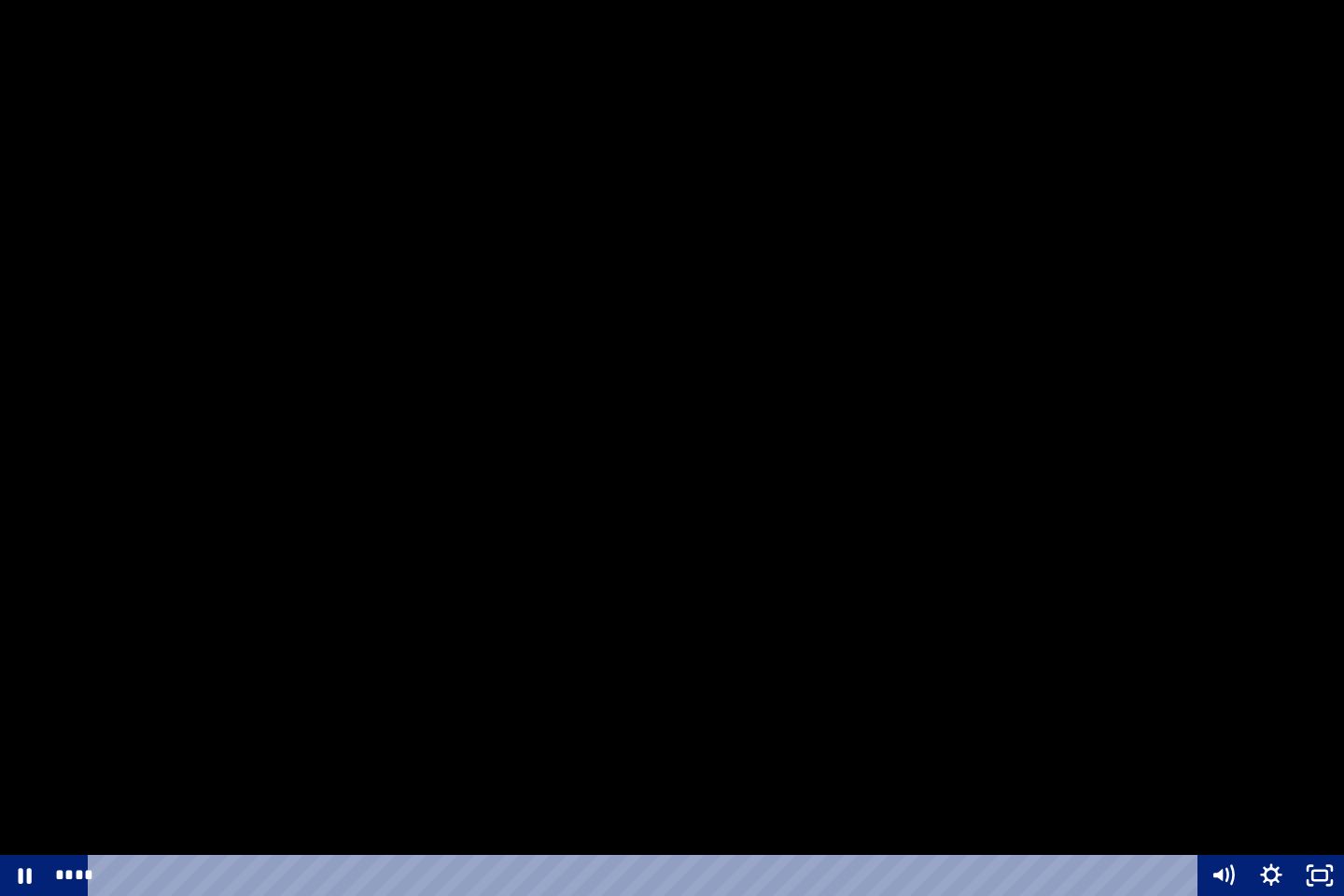 click at bounding box center [672, 448] 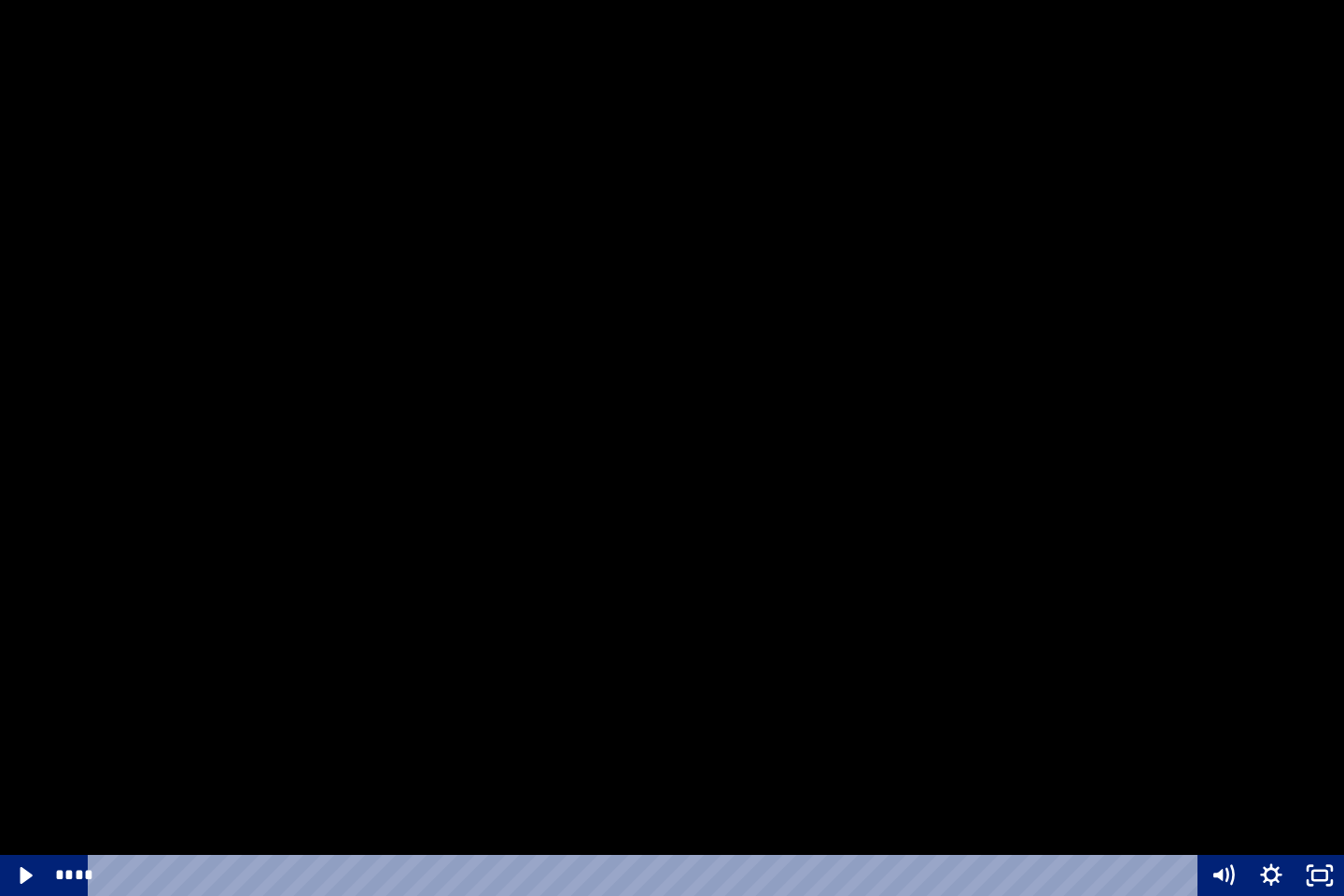 click at bounding box center [672, 448] 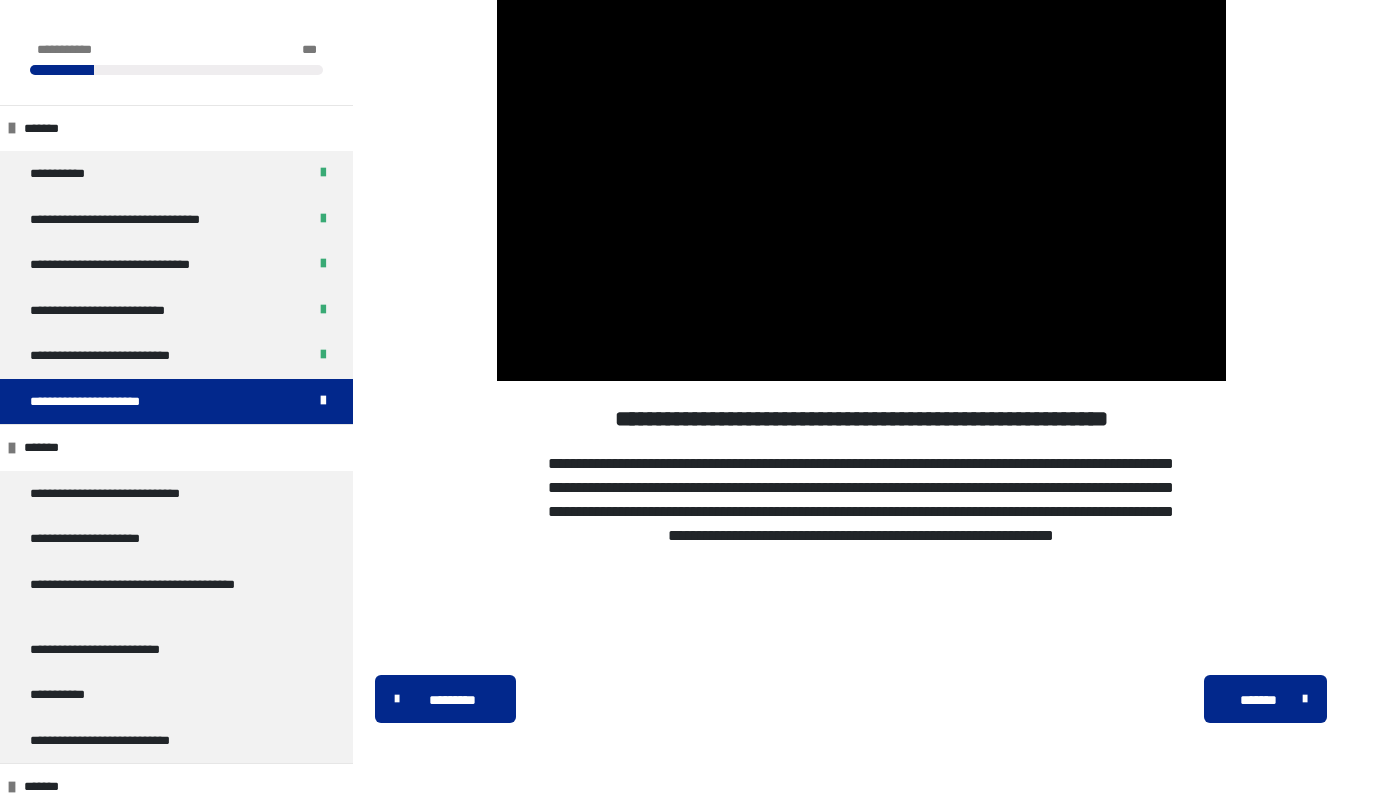 click at bounding box center [861, 176] 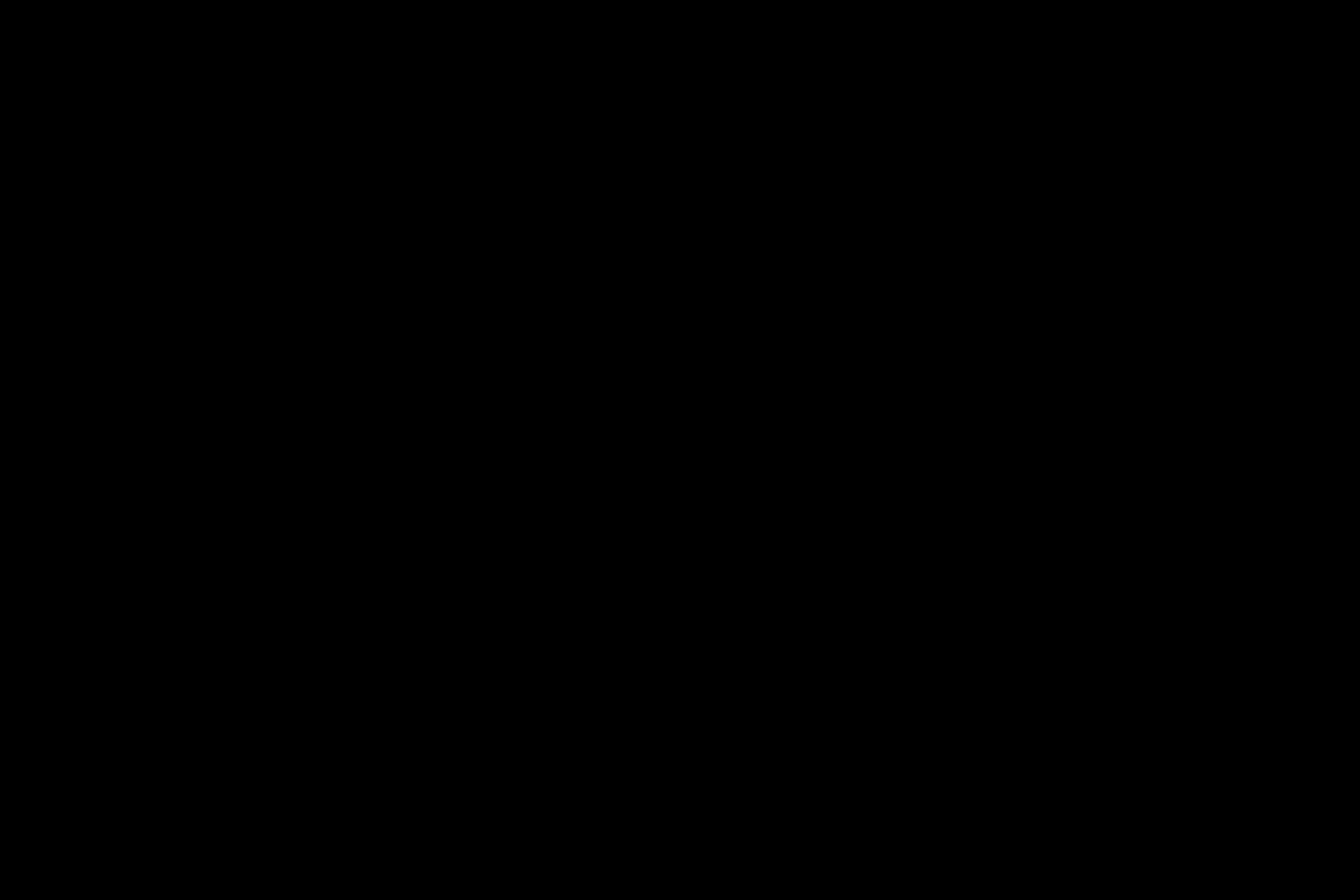 click 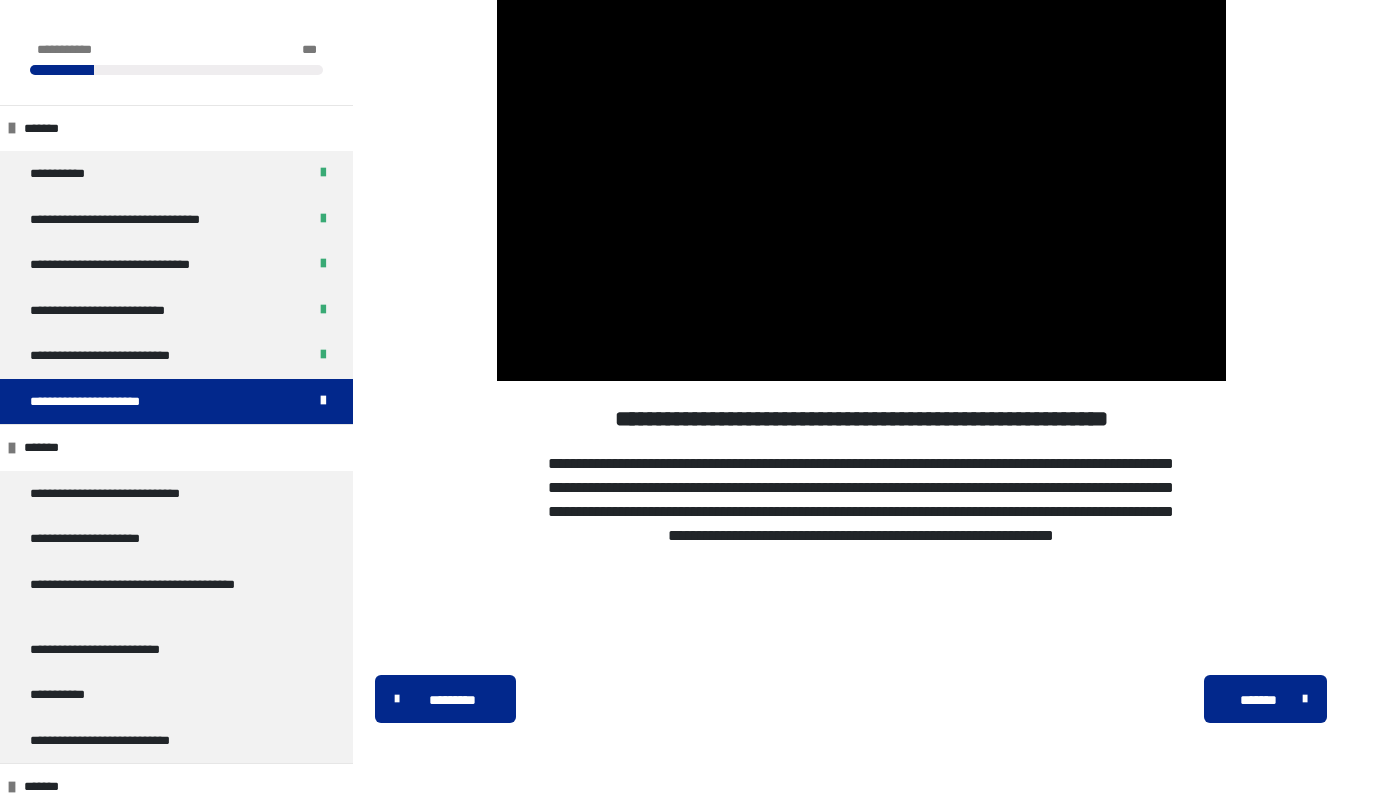 click at bounding box center (861, 176) 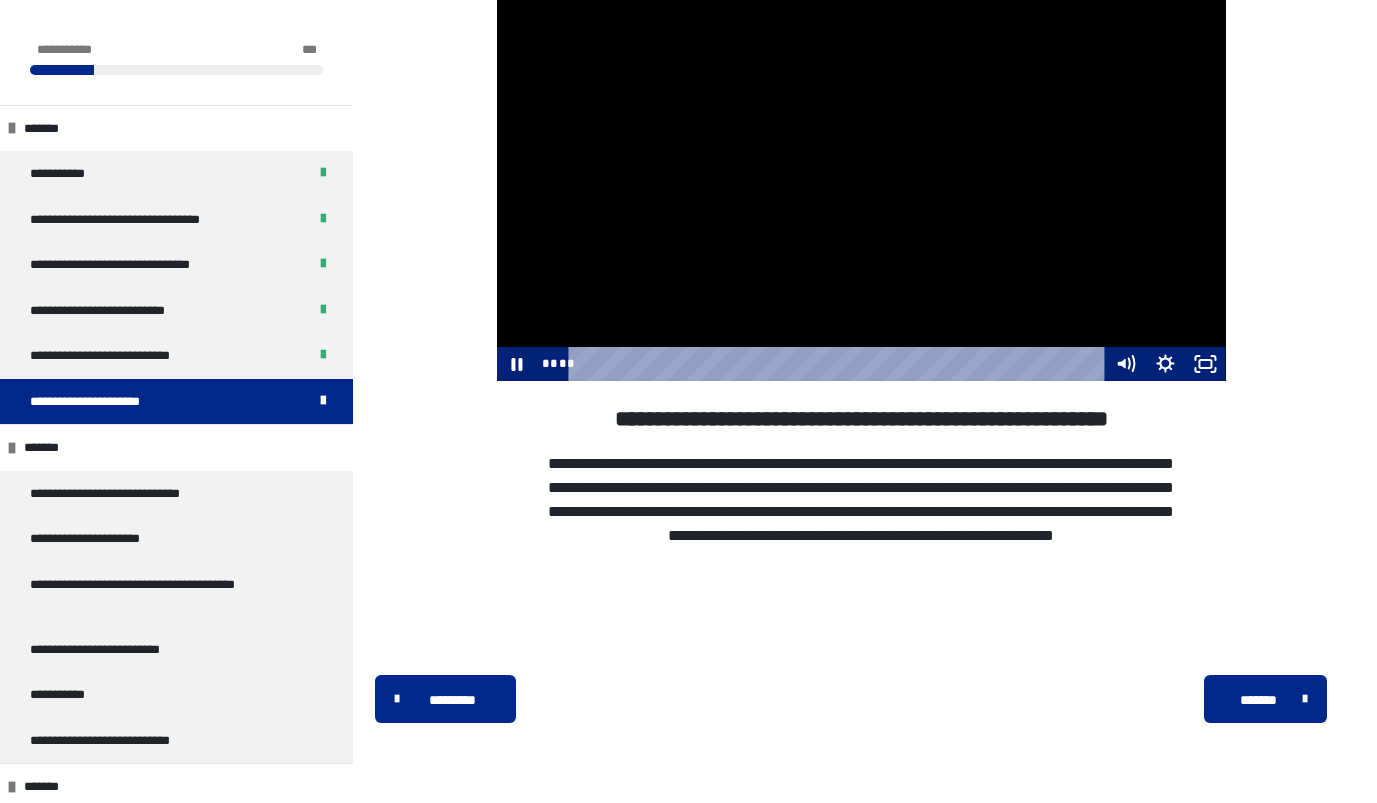 click 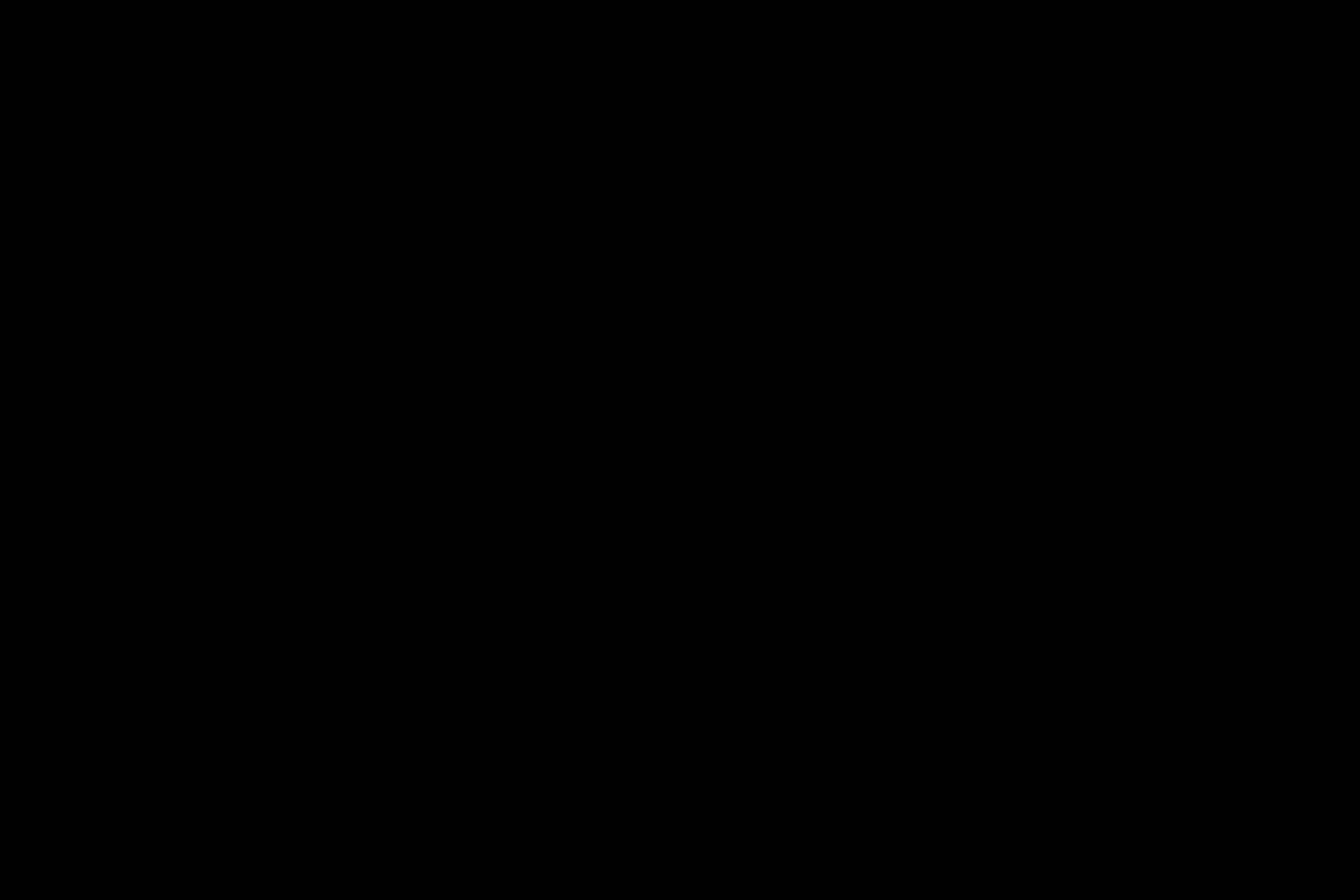 click 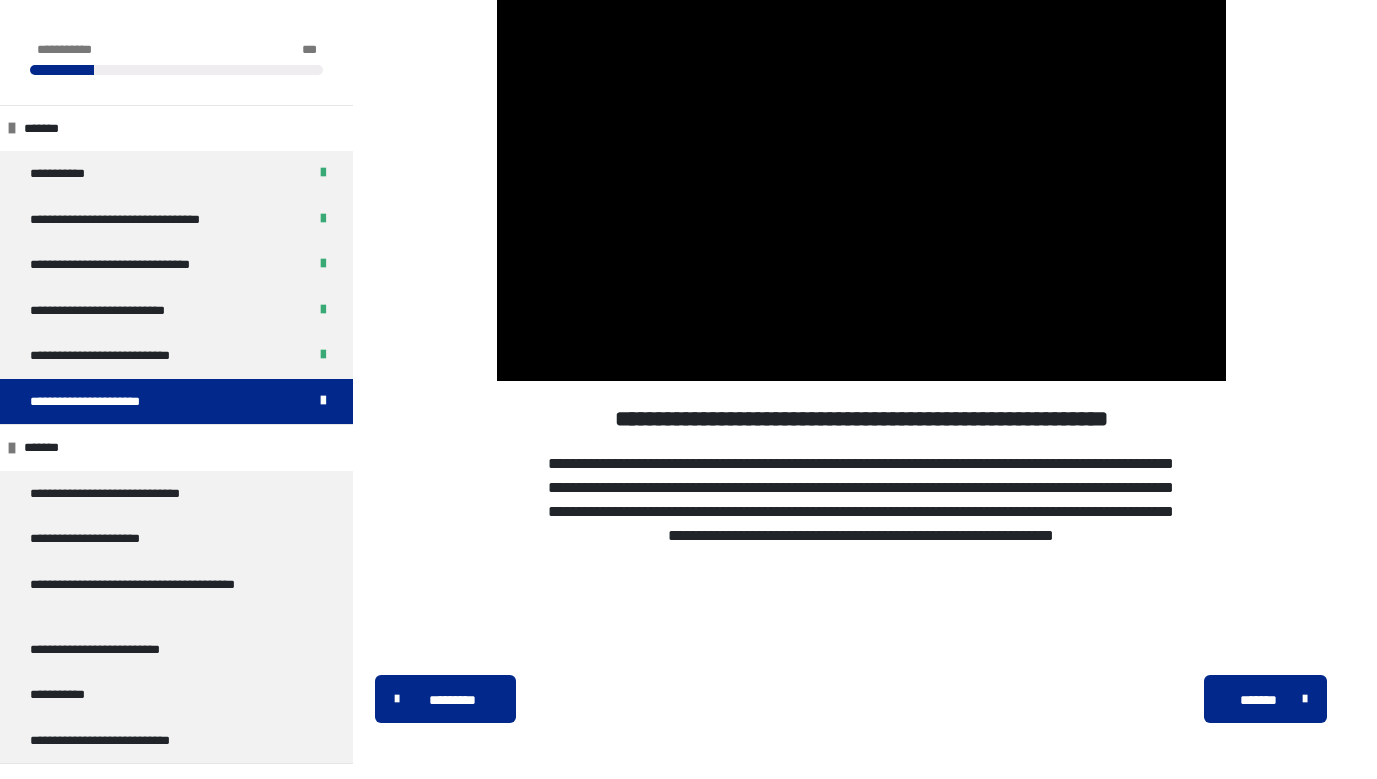 click 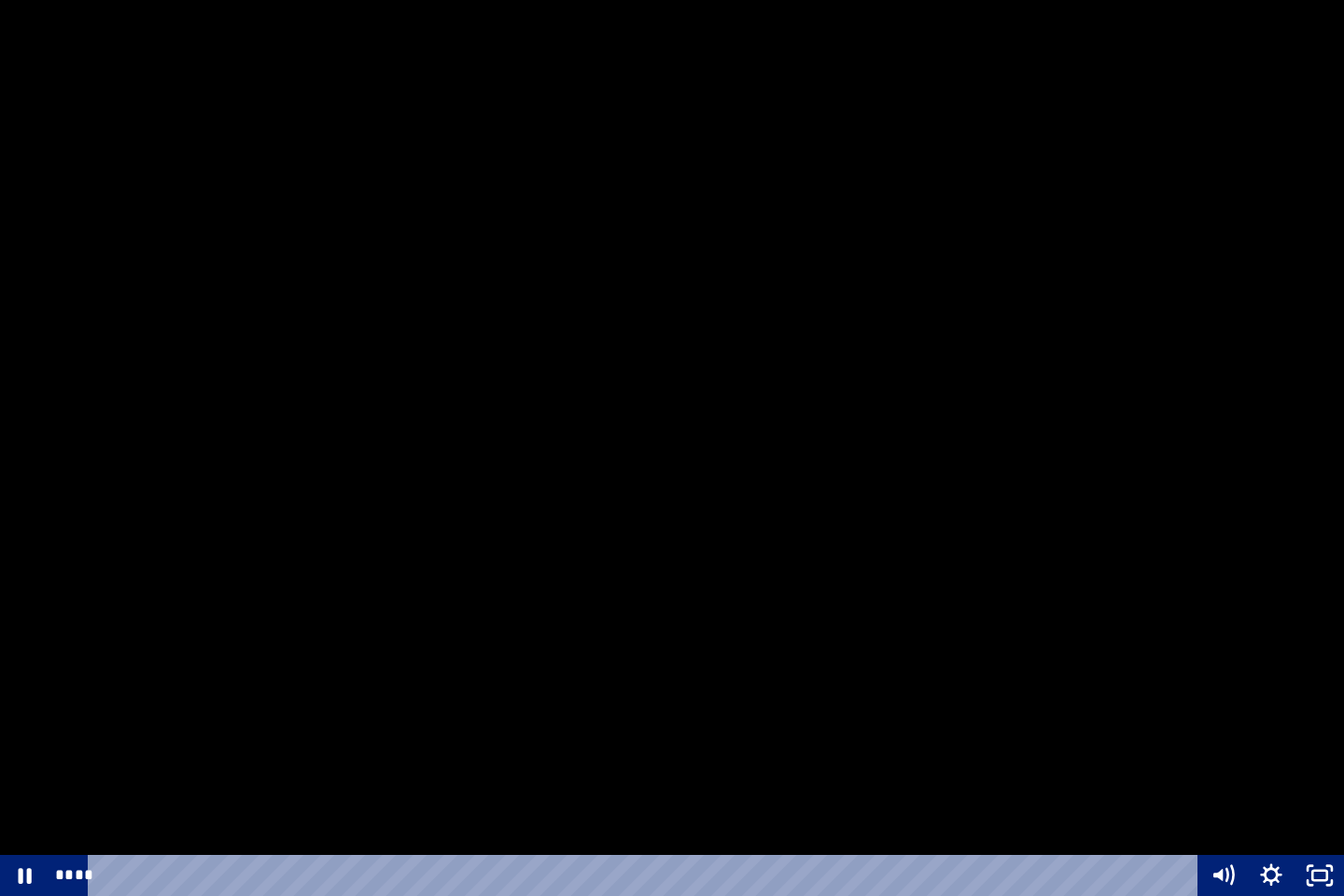 click at bounding box center (672, 448) 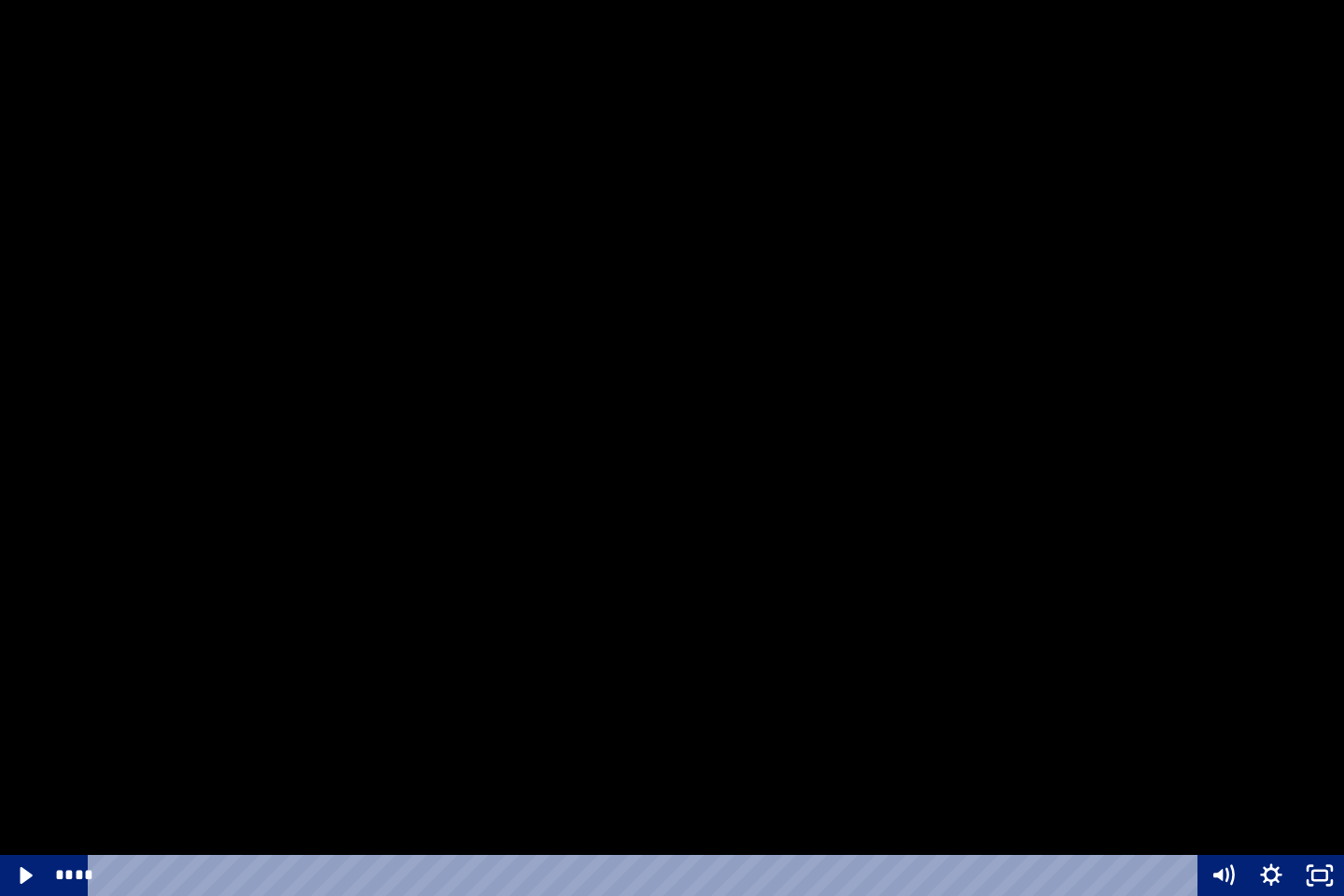 click at bounding box center [672, 448] 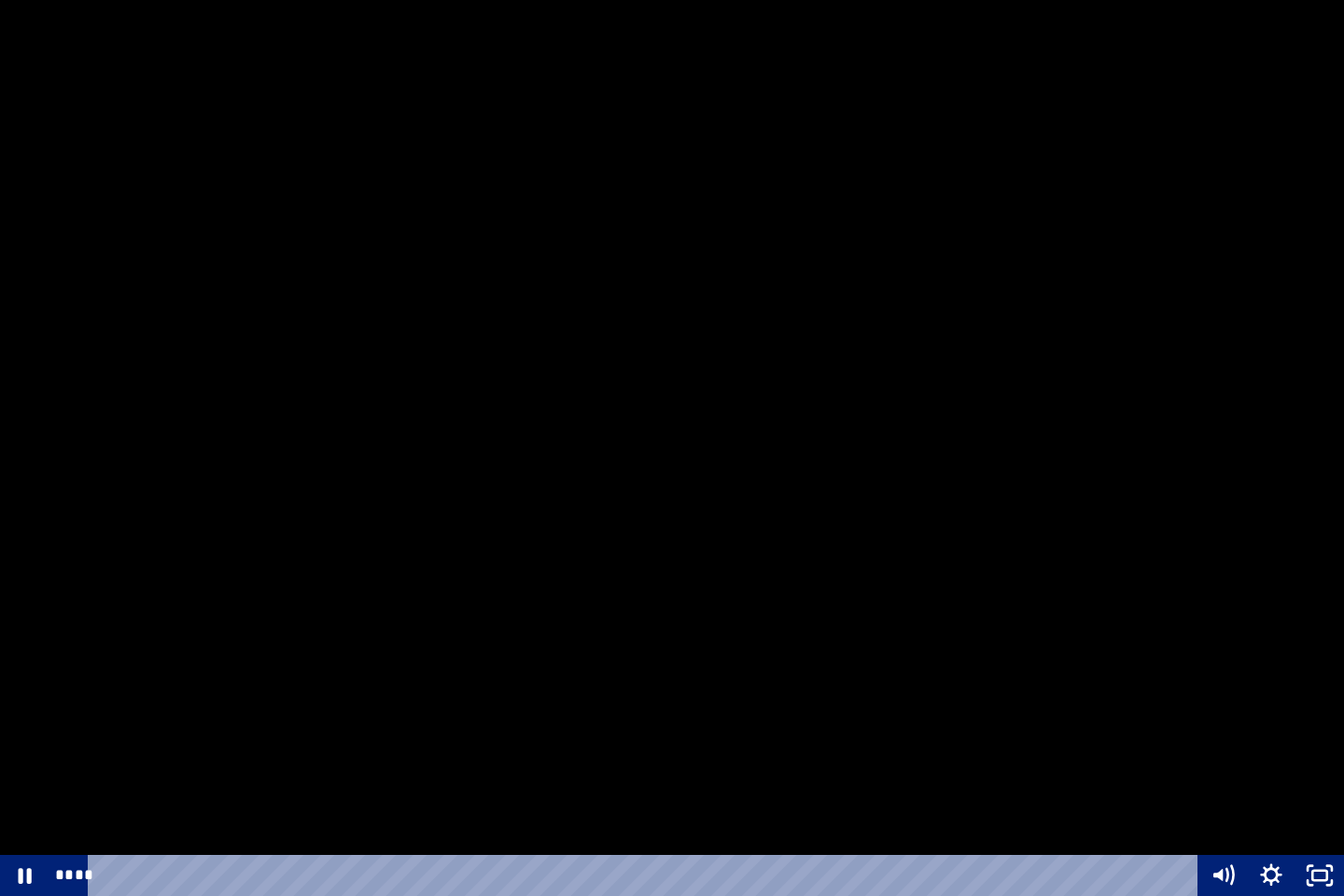 click at bounding box center [672, 448] 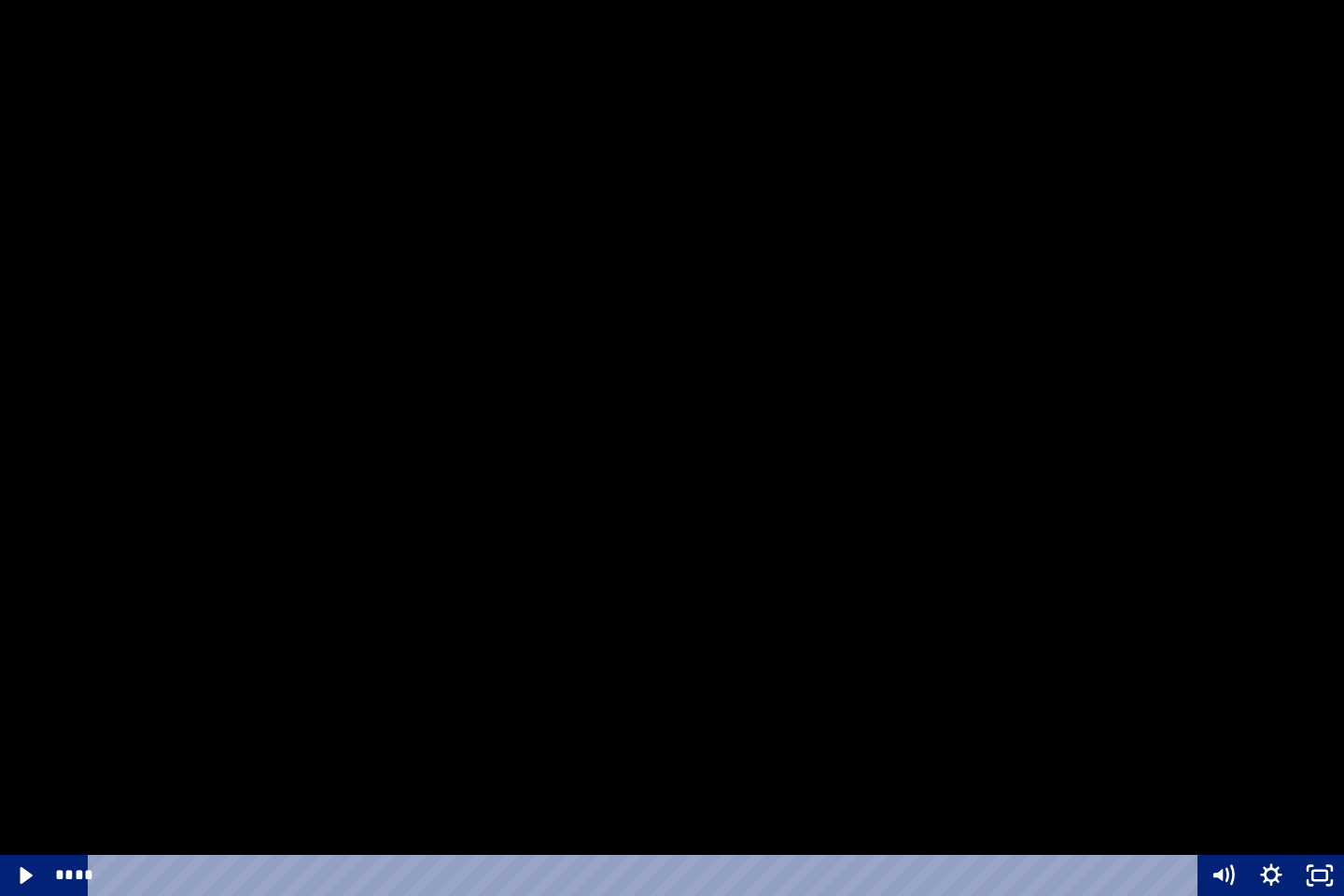 click at bounding box center [672, 448] 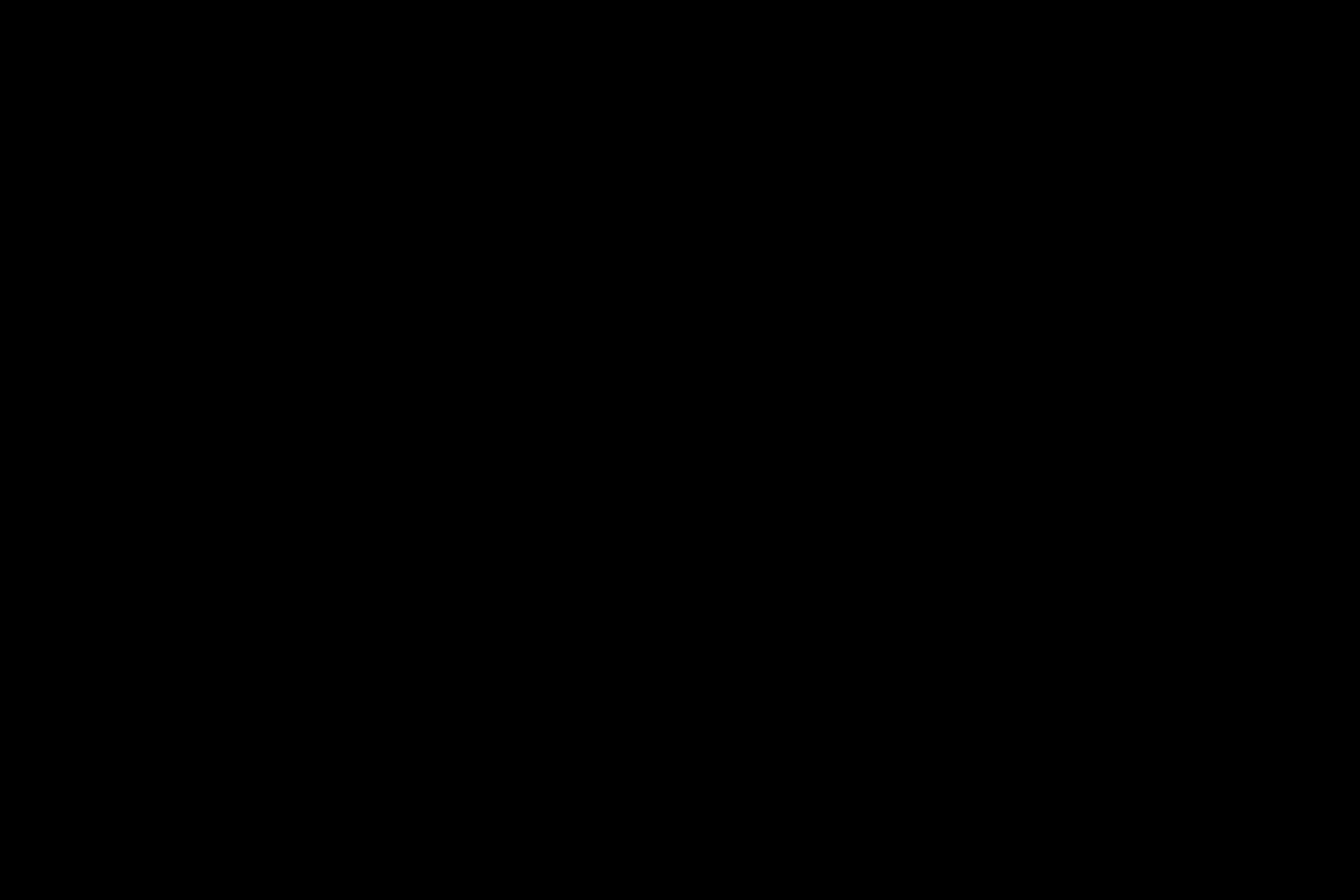 click at bounding box center (672, 448) 